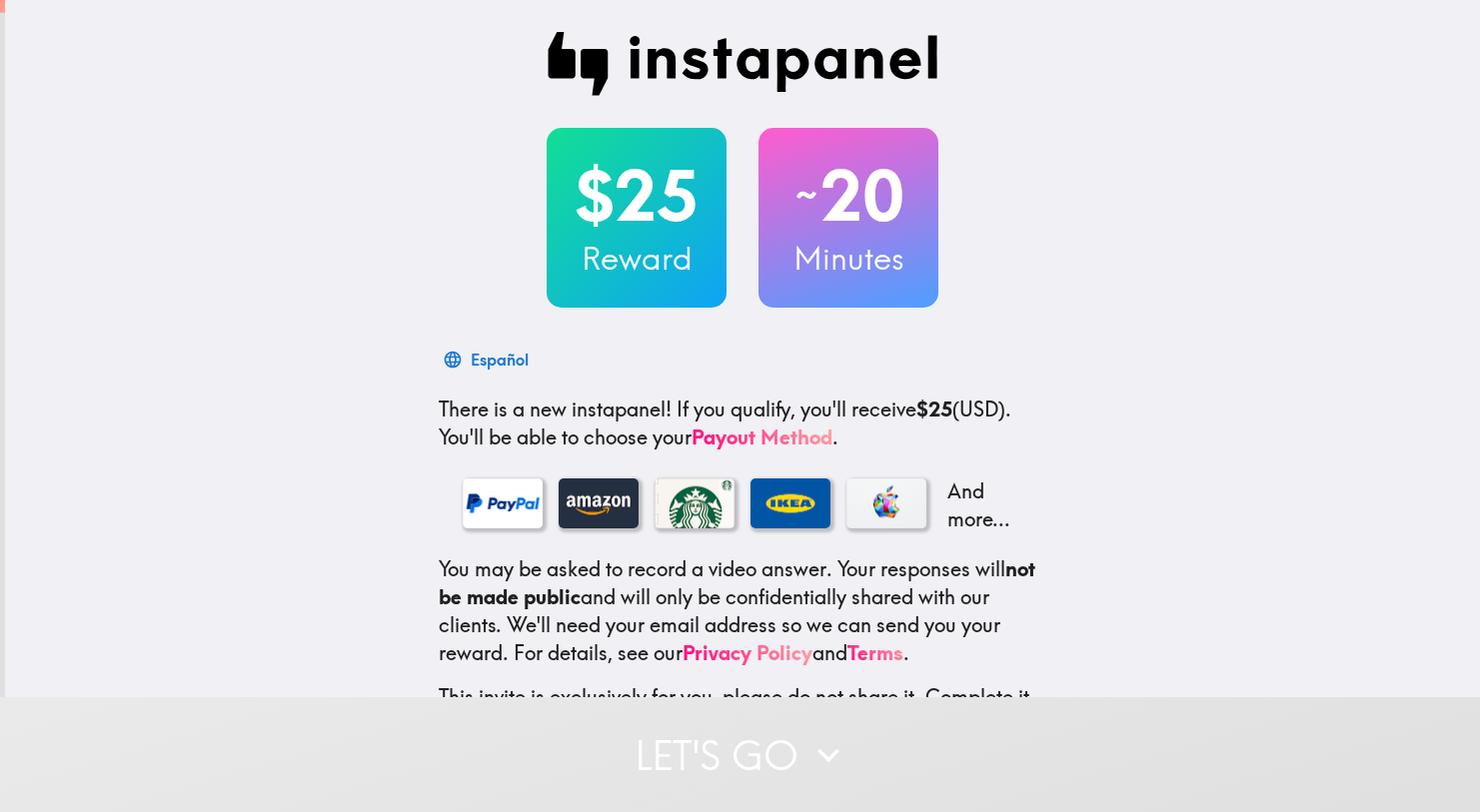 scroll, scrollTop: 0, scrollLeft: 0, axis: both 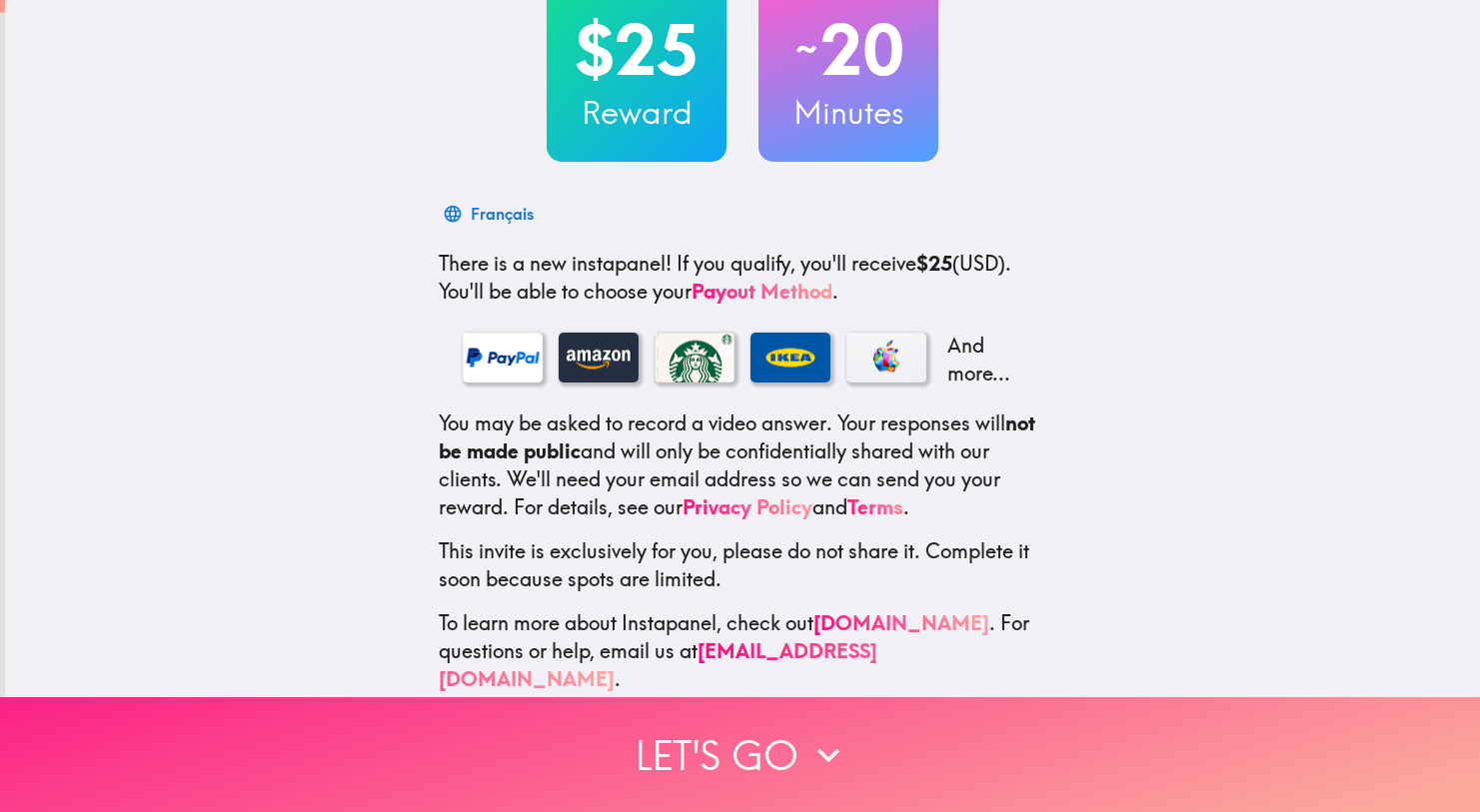 click on "Let's go" at bounding box center (740, 754) 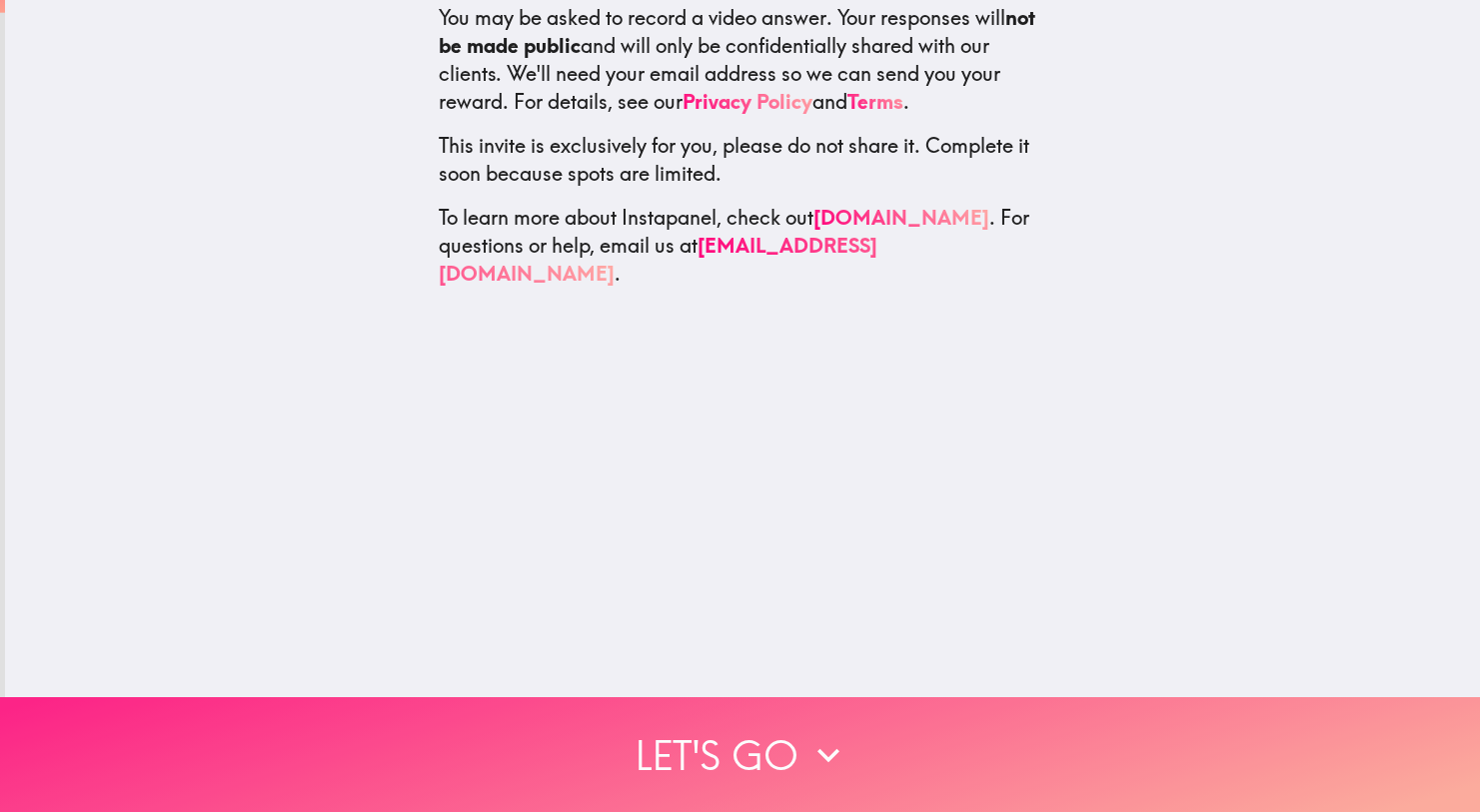 scroll, scrollTop: 0, scrollLeft: 0, axis: both 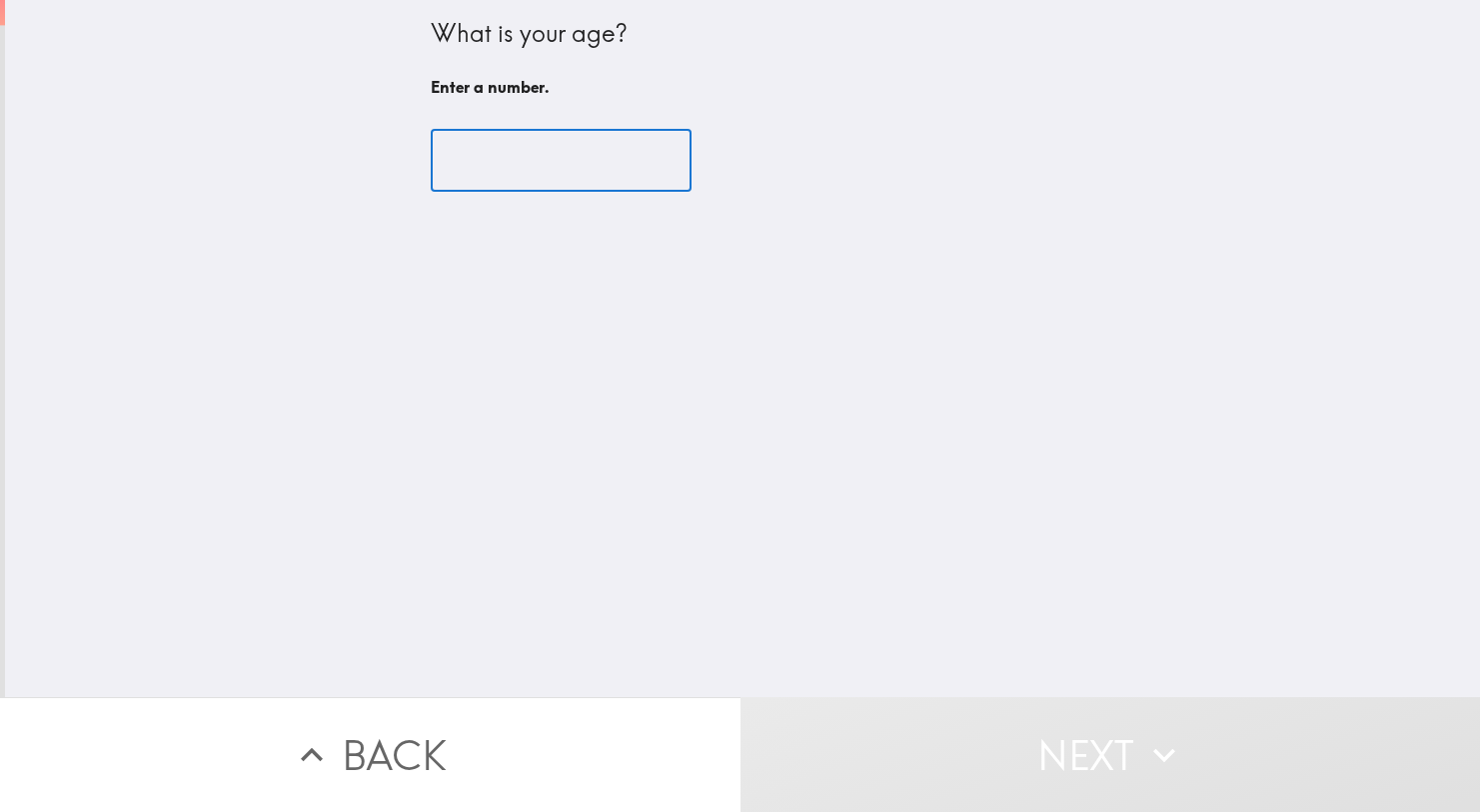 click at bounding box center (561, 161) 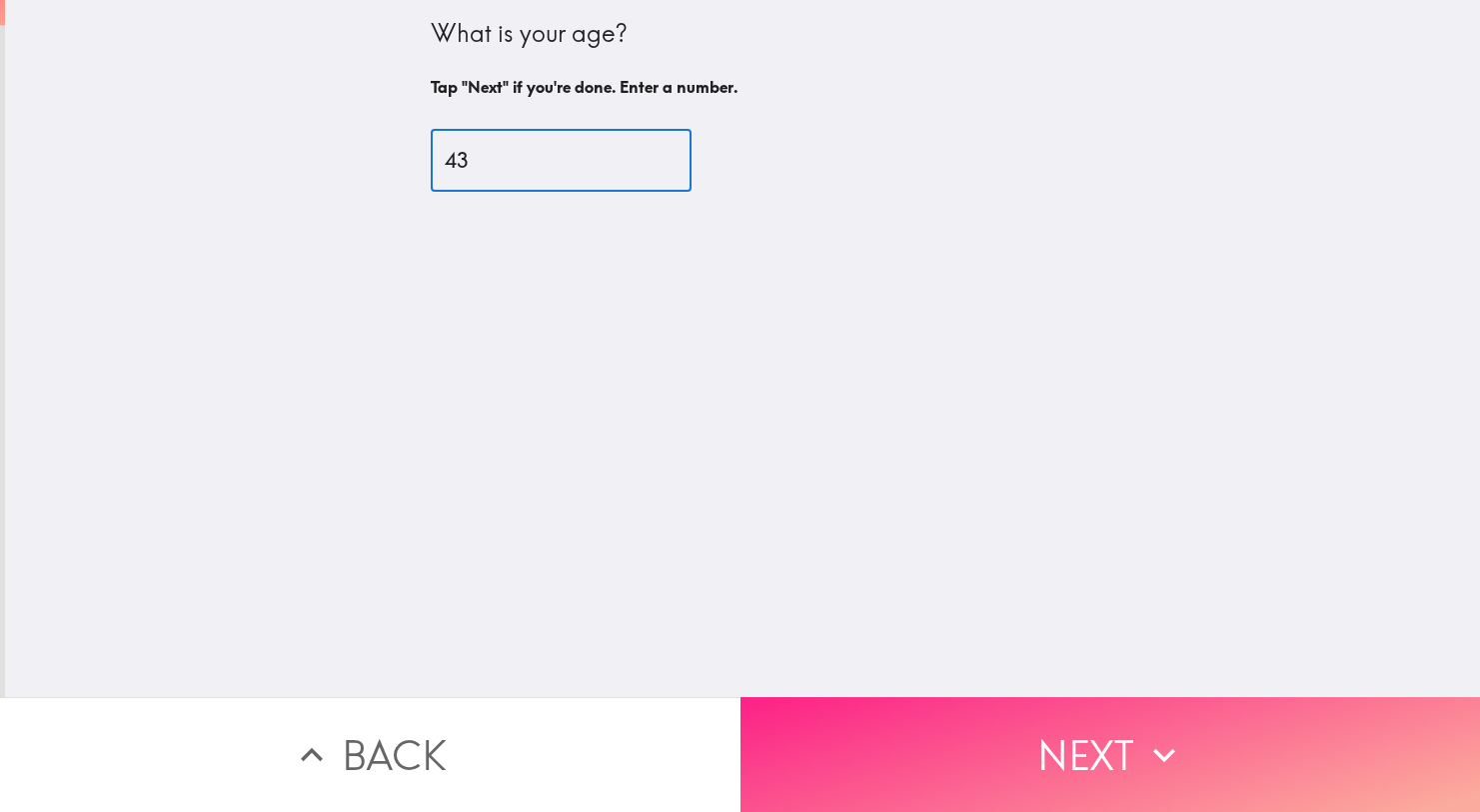 type on "43" 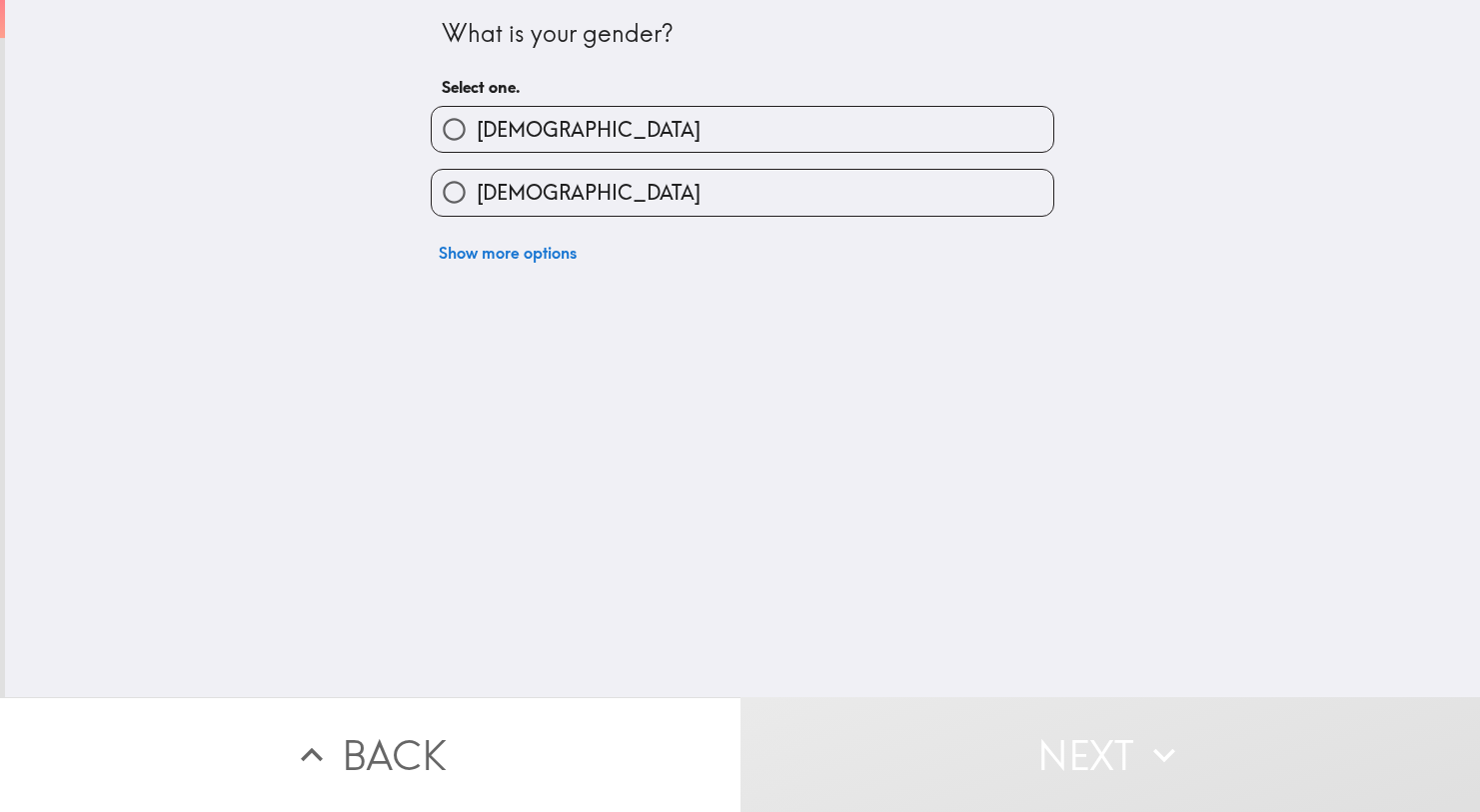 click on "[DEMOGRAPHIC_DATA]" at bounding box center (742, 129) 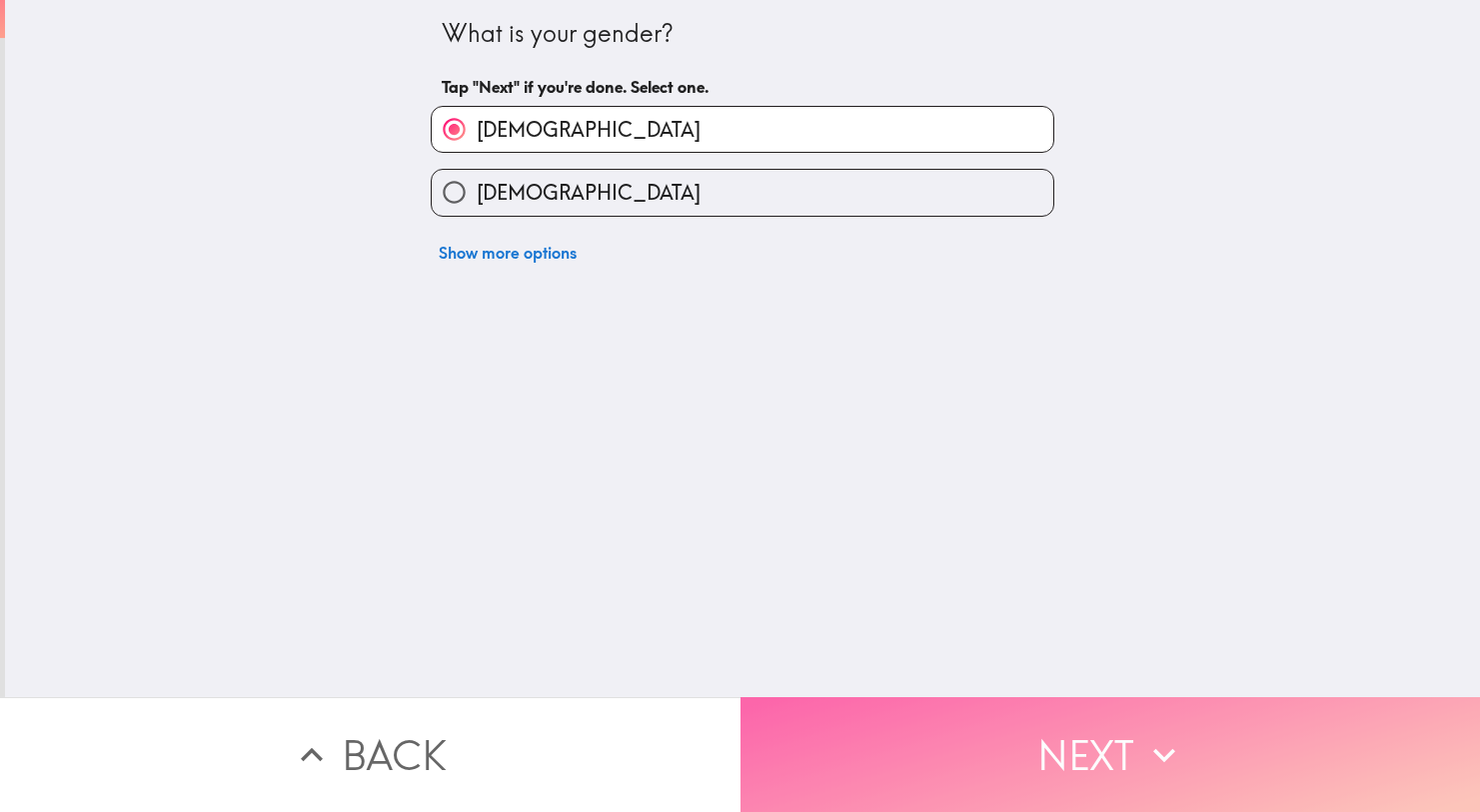 click on "Next" at bounding box center (1110, 754) 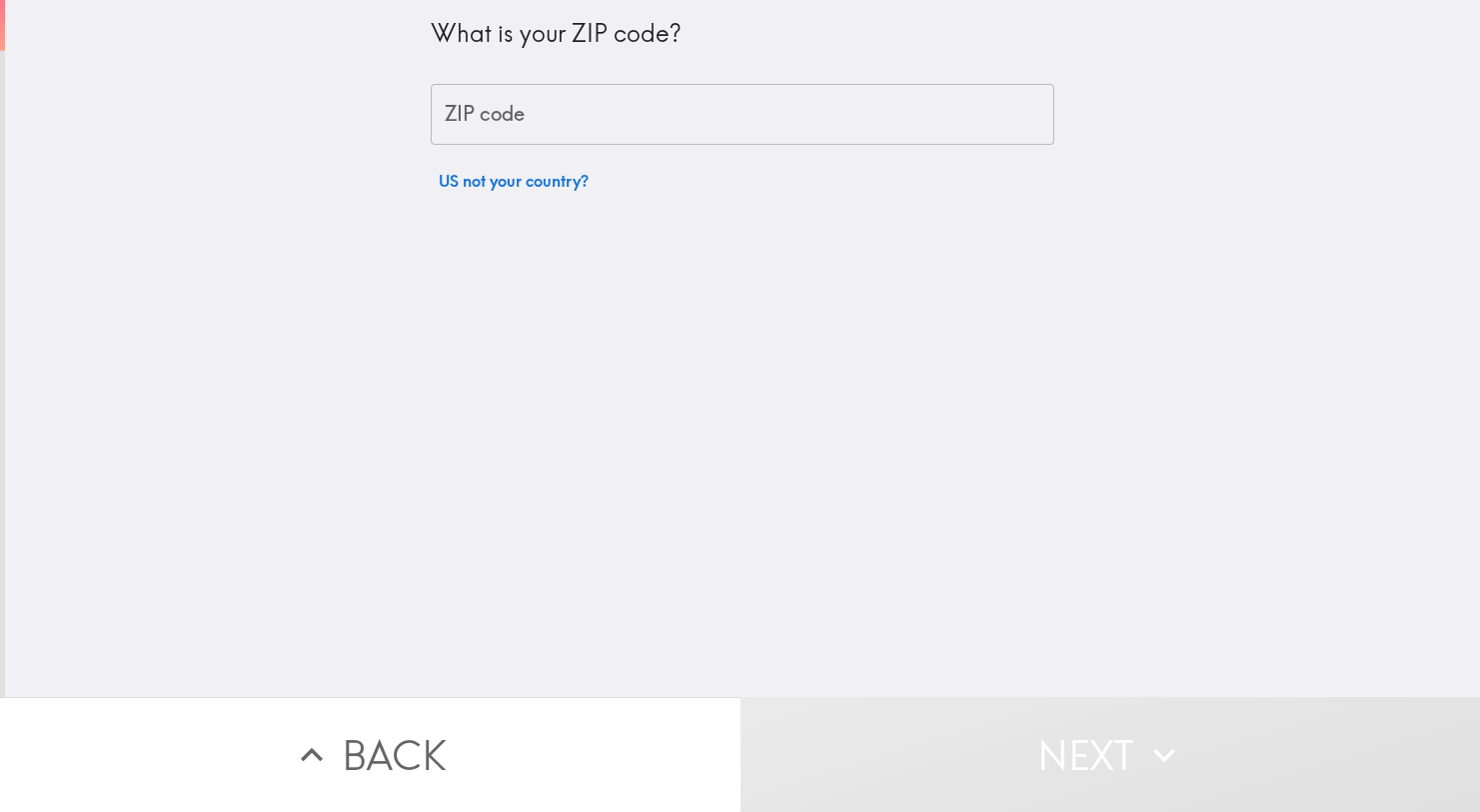 click on "ZIP code" at bounding box center (742, 115) 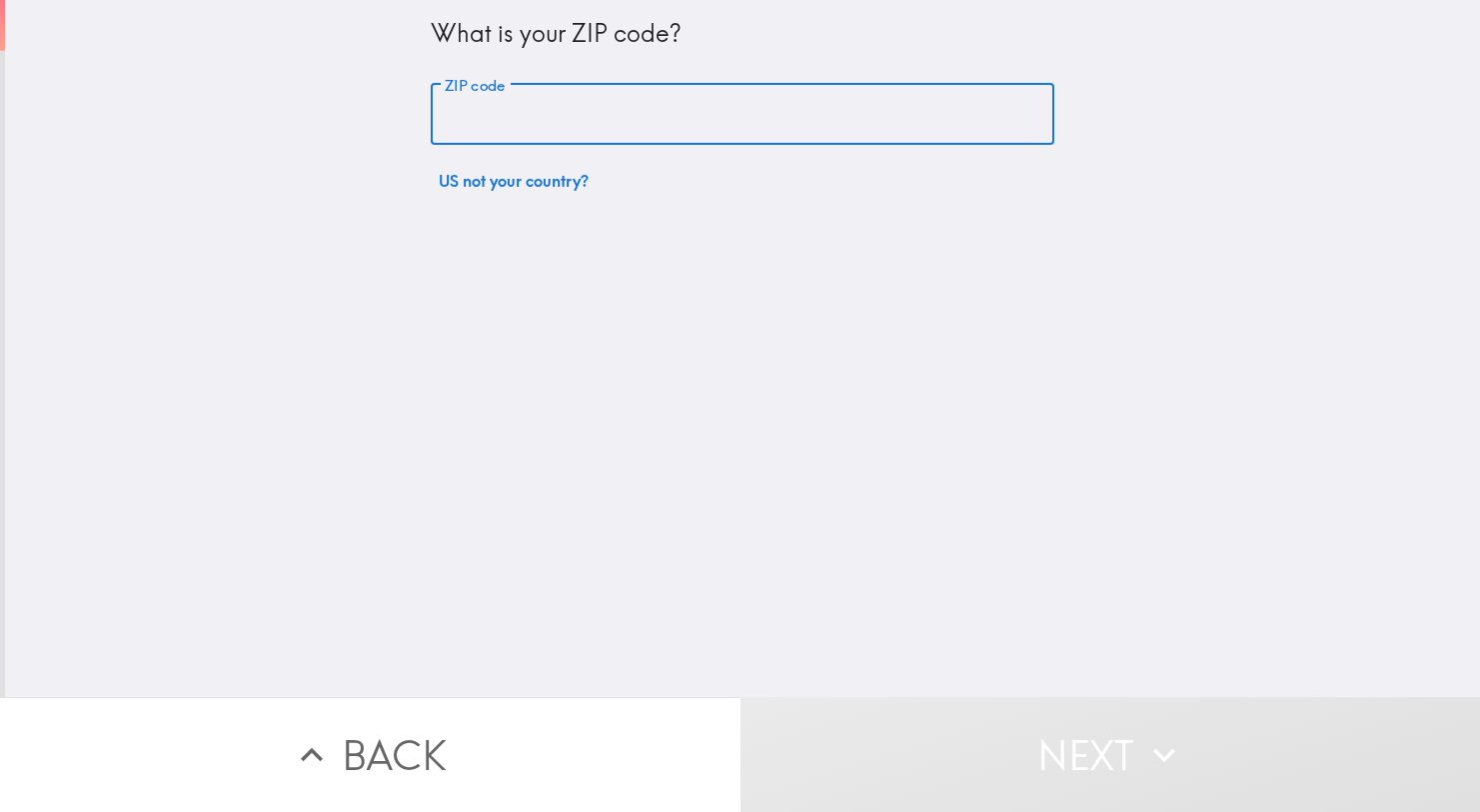 type on "72143" 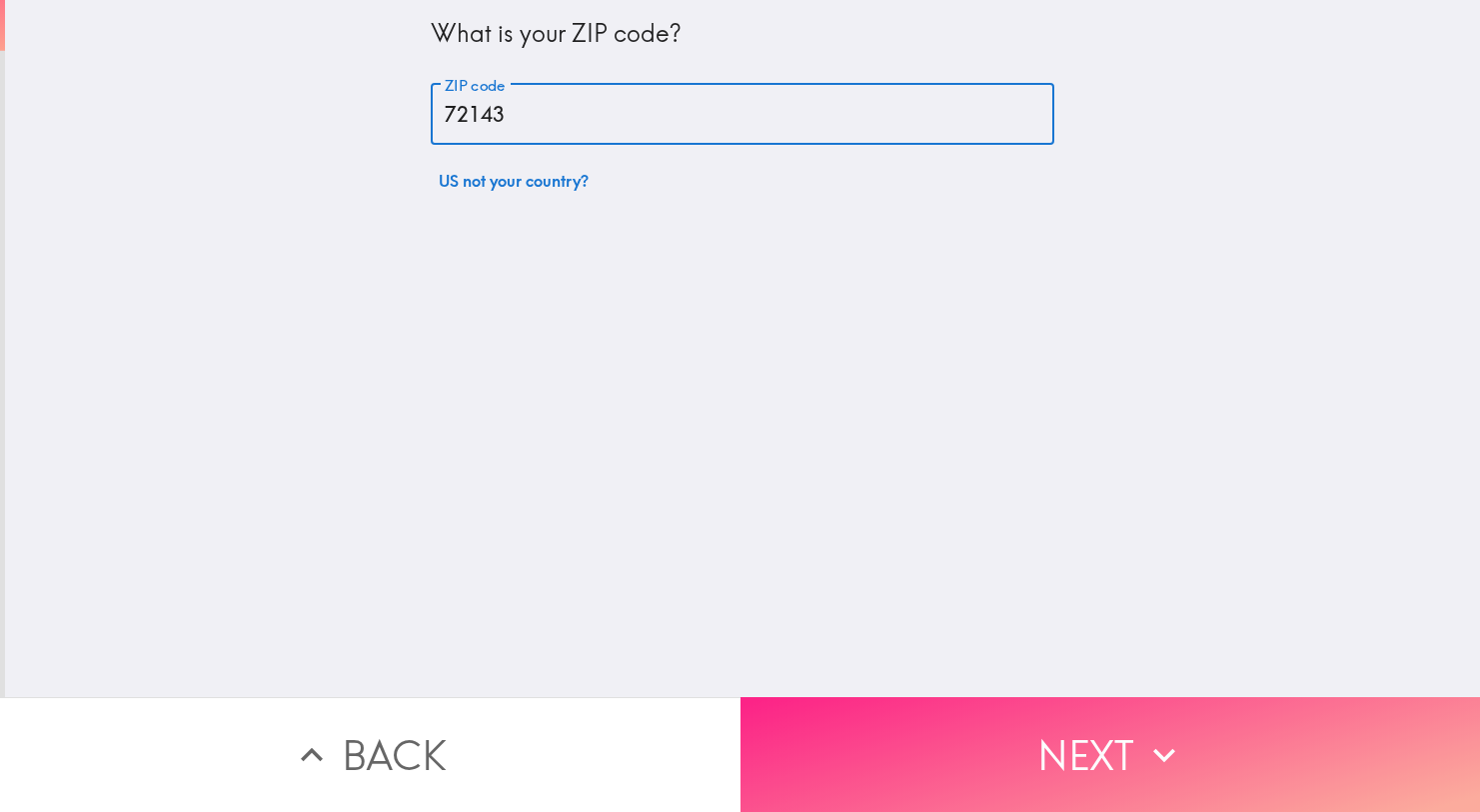 click on "Next" at bounding box center [1110, 754] 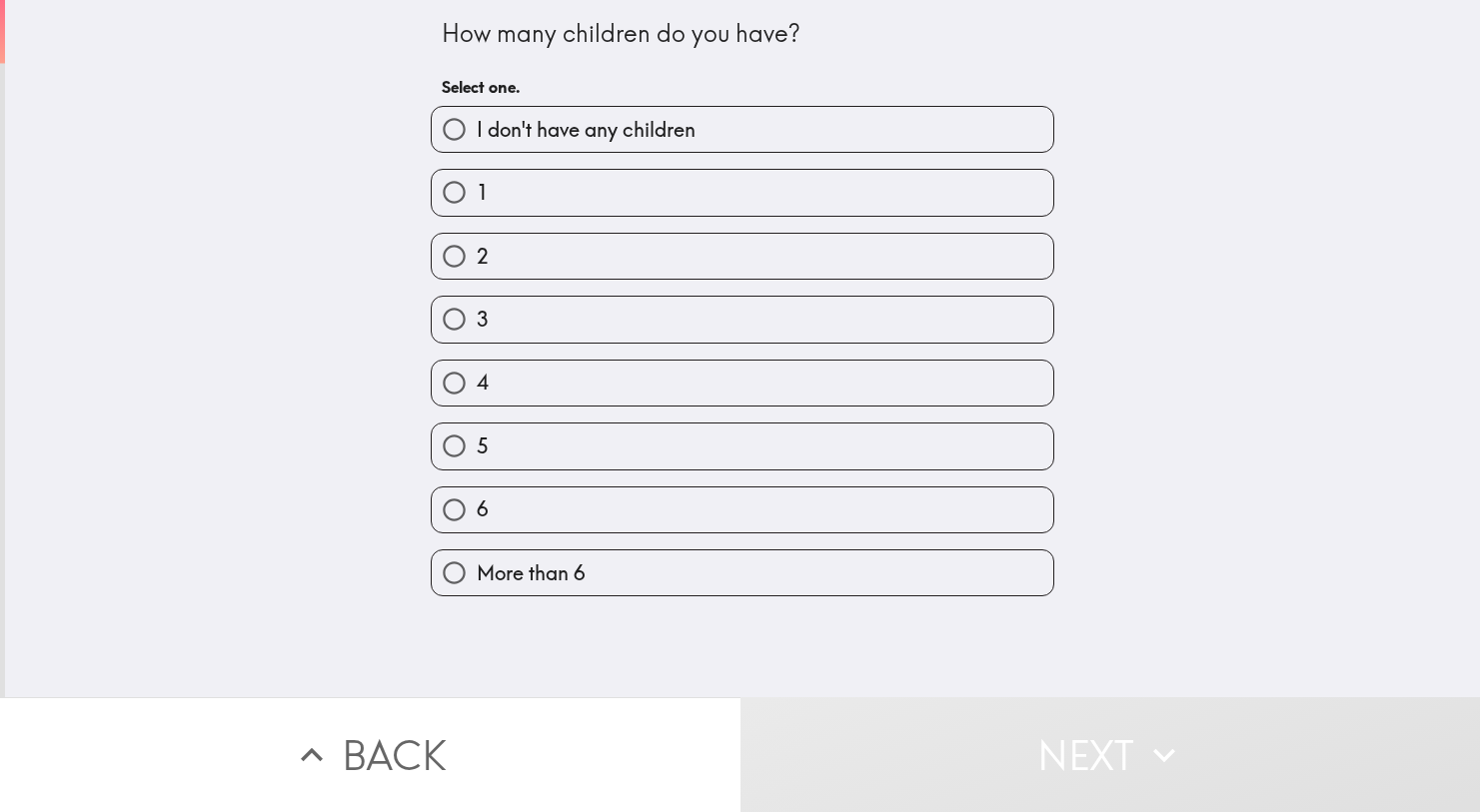 click on "1" at bounding box center (742, 192) 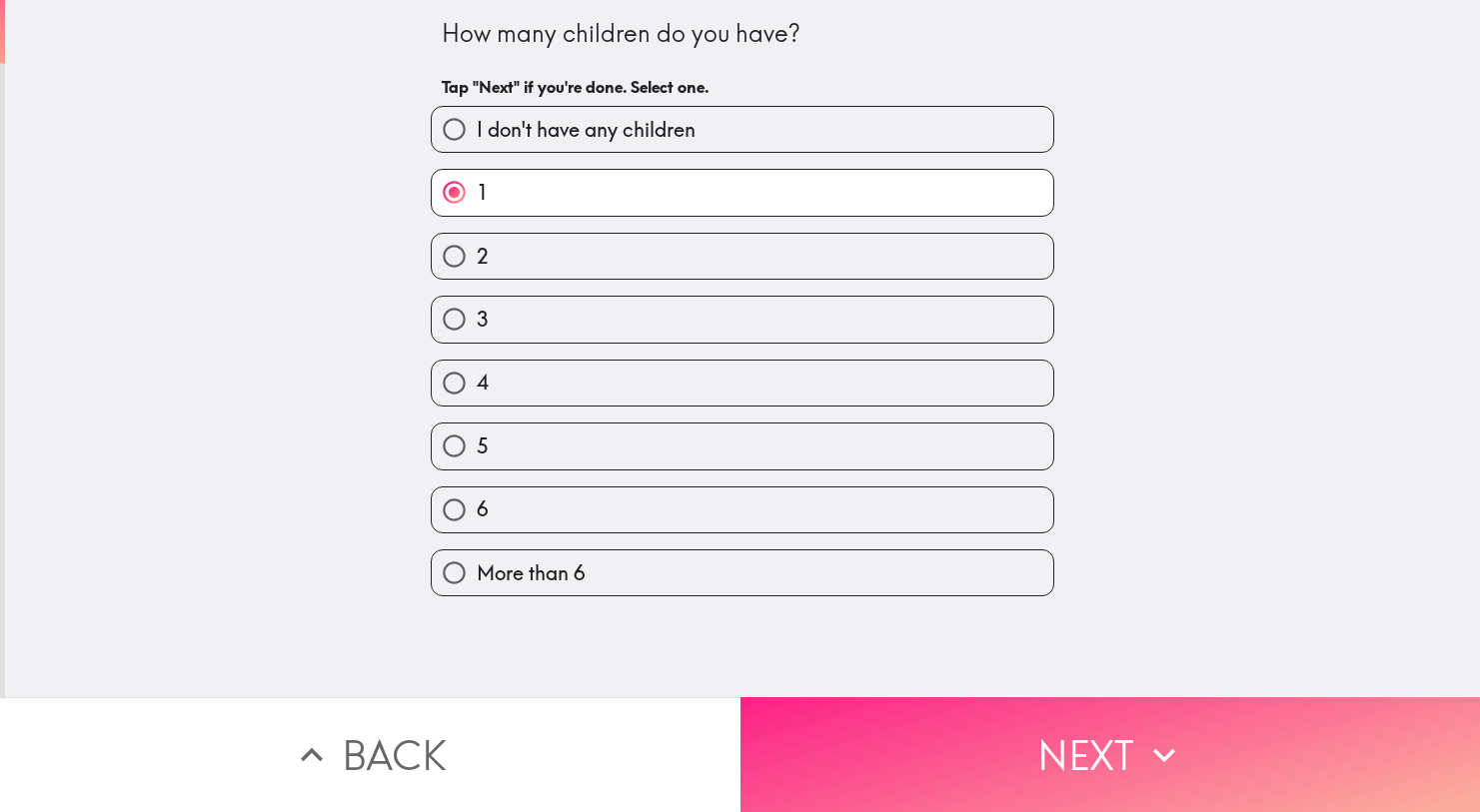 click on "Next" at bounding box center (1110, 754) 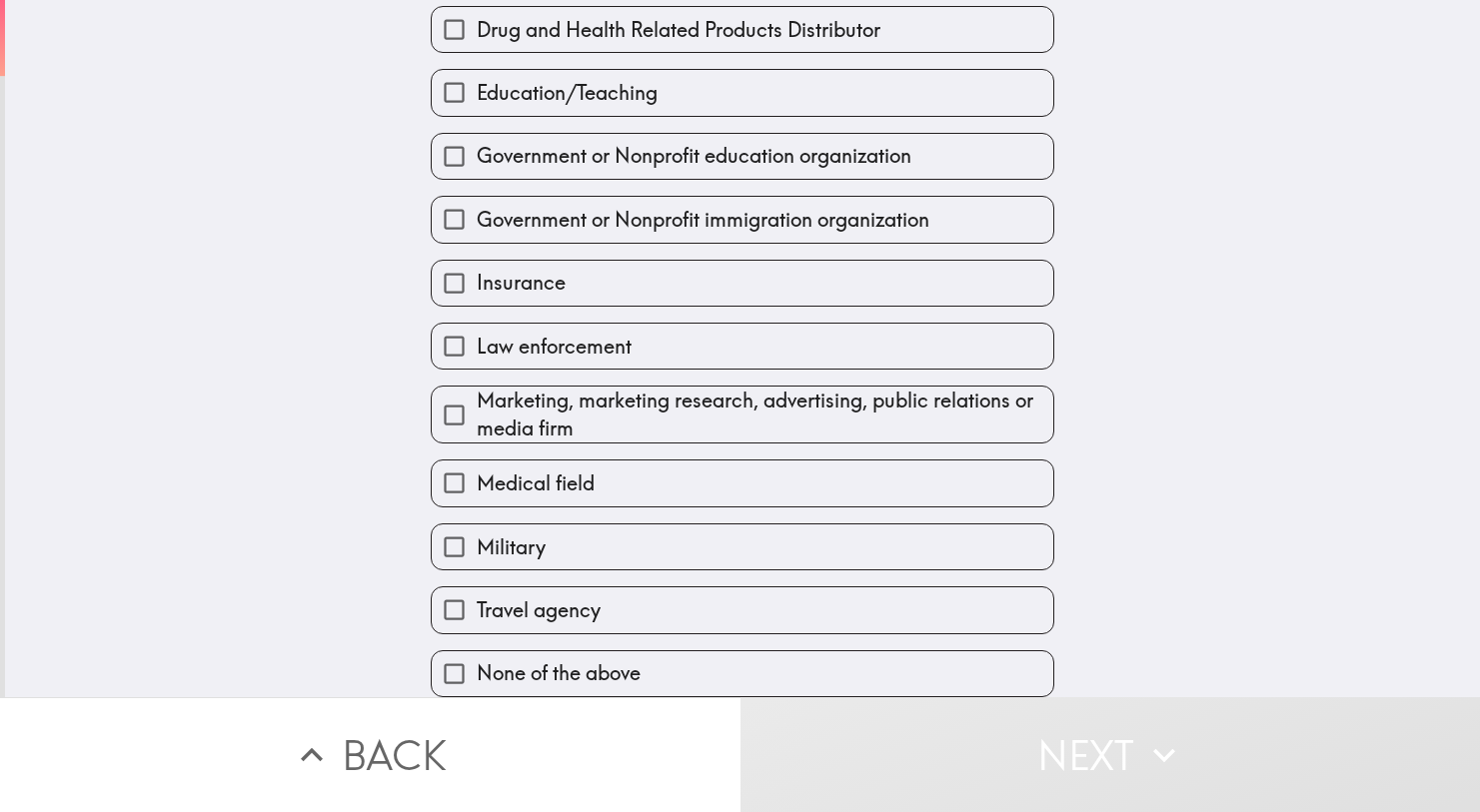 scroll, scrollTop: 411, scrollLeft: 0, axis: vertical 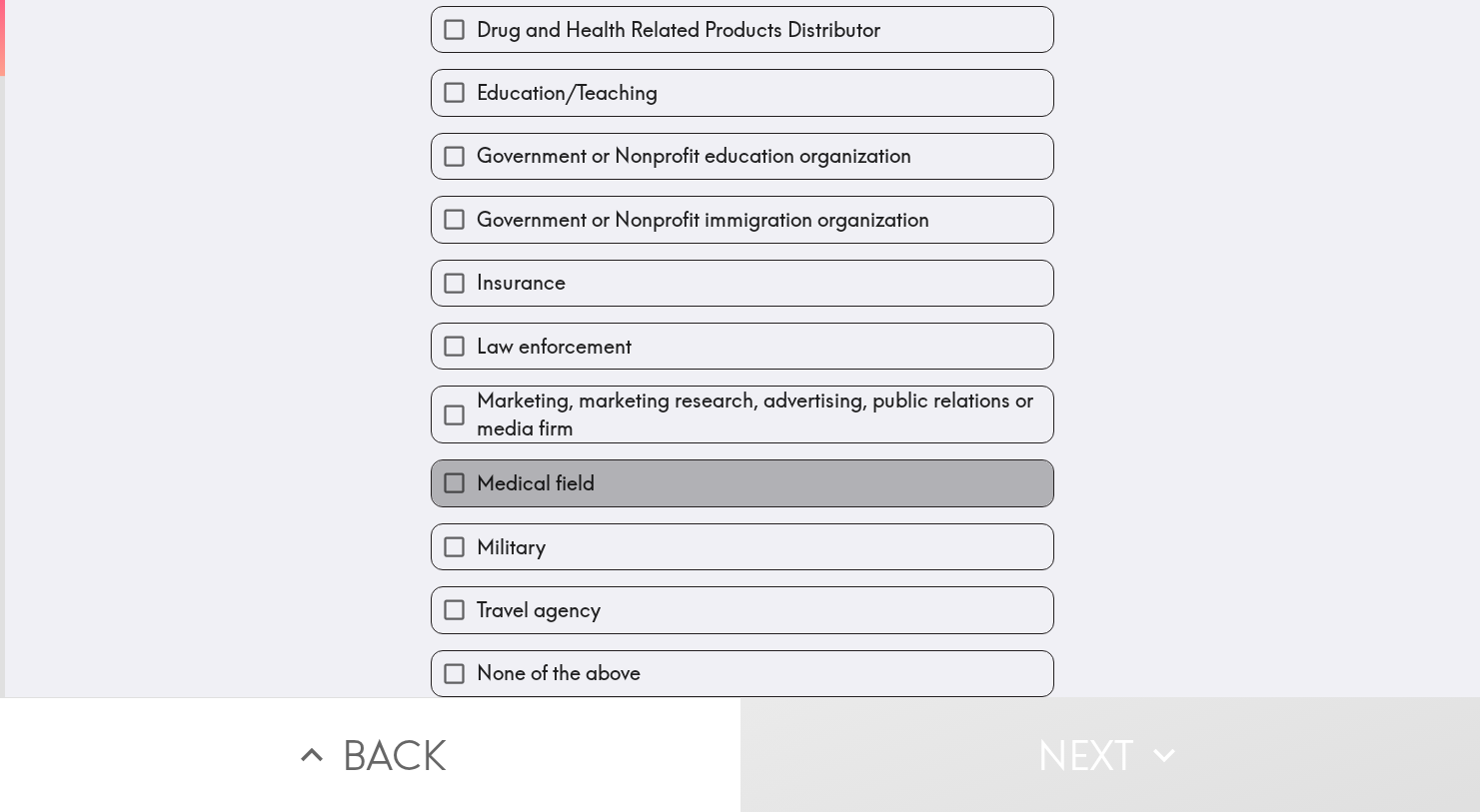 click on "Medical field" at bounding box center [742, 482] 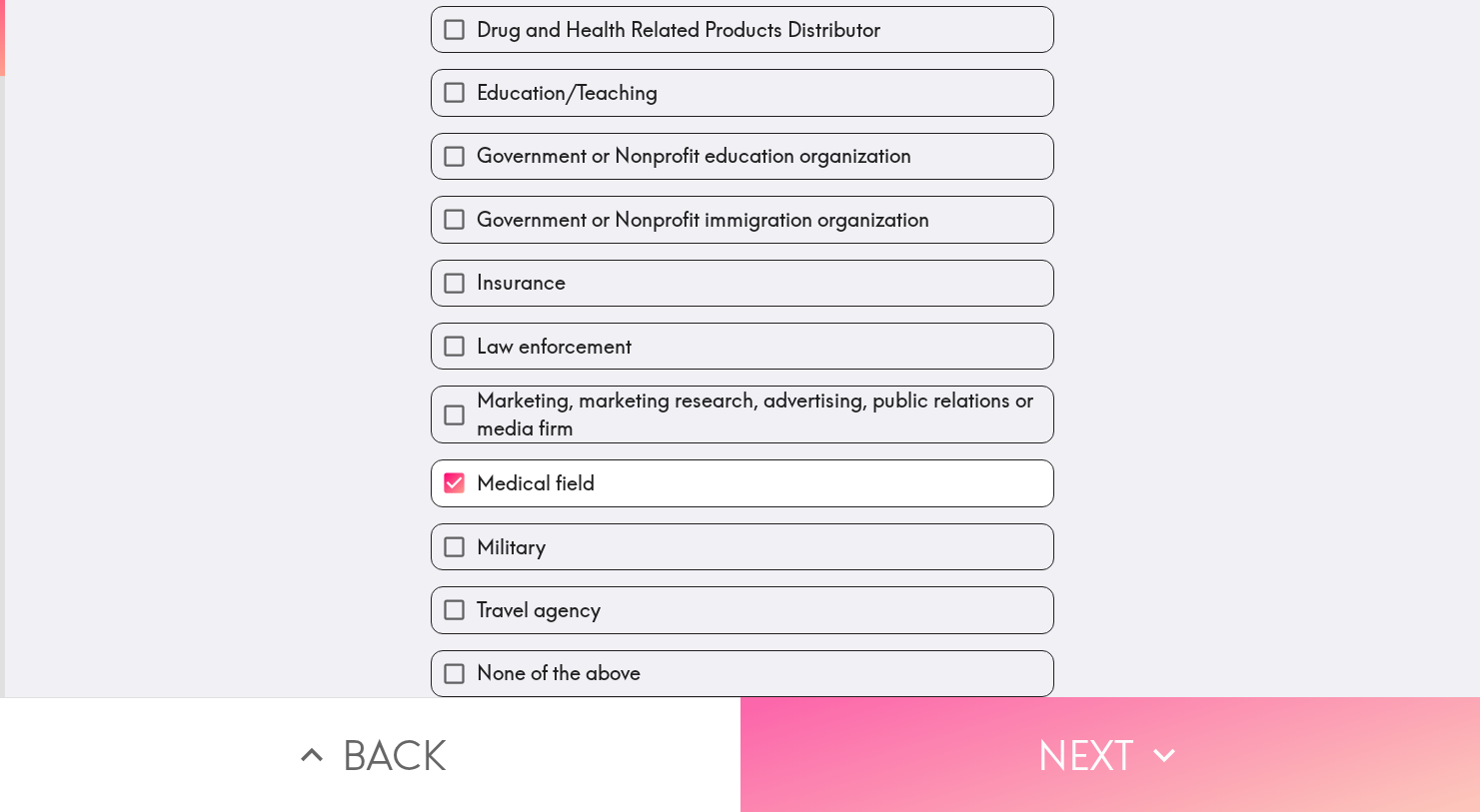 click on "Next" at bounding box center (1110, 754) 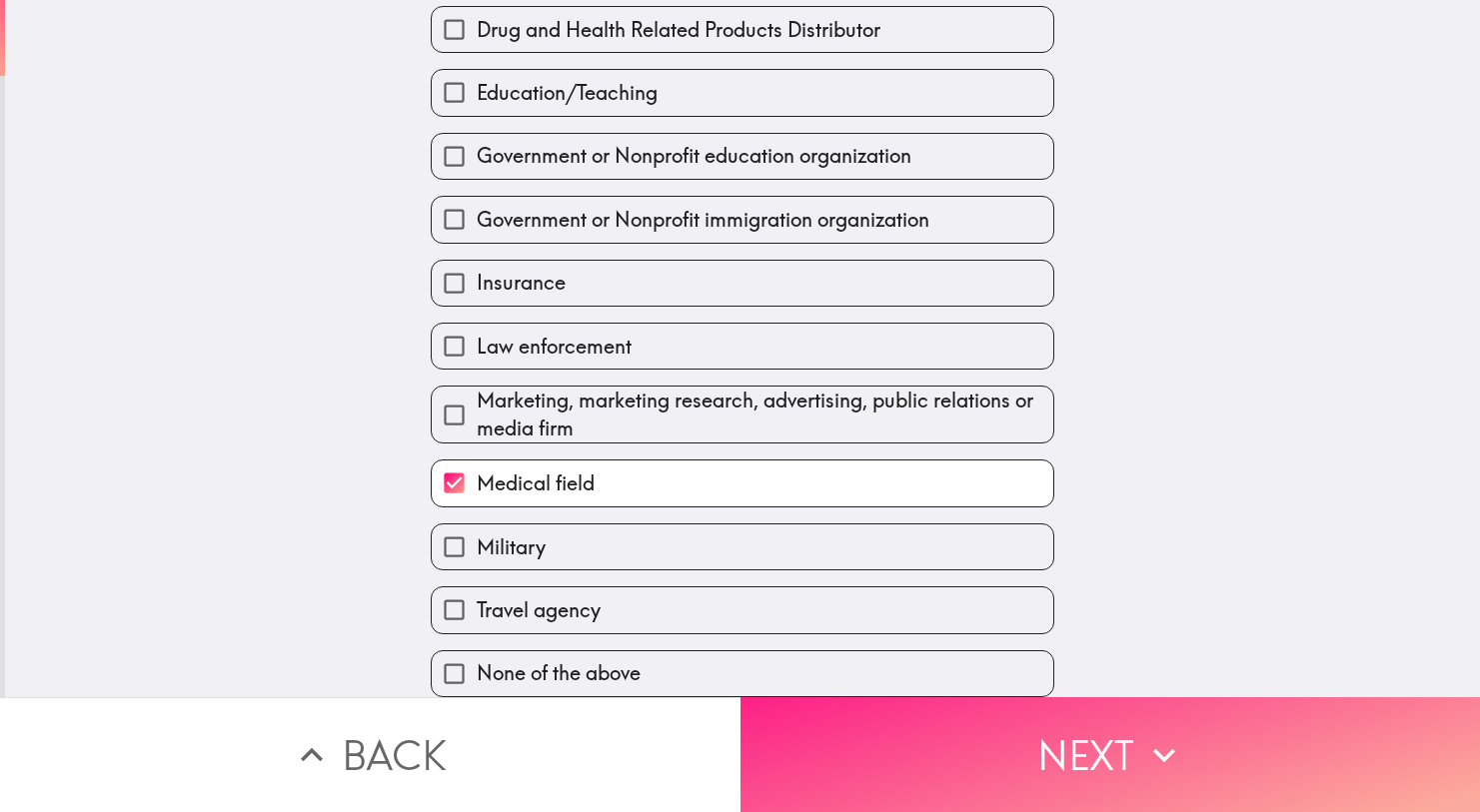 scroll, scrollTop: 0, scrollLeft: 0, axis: both 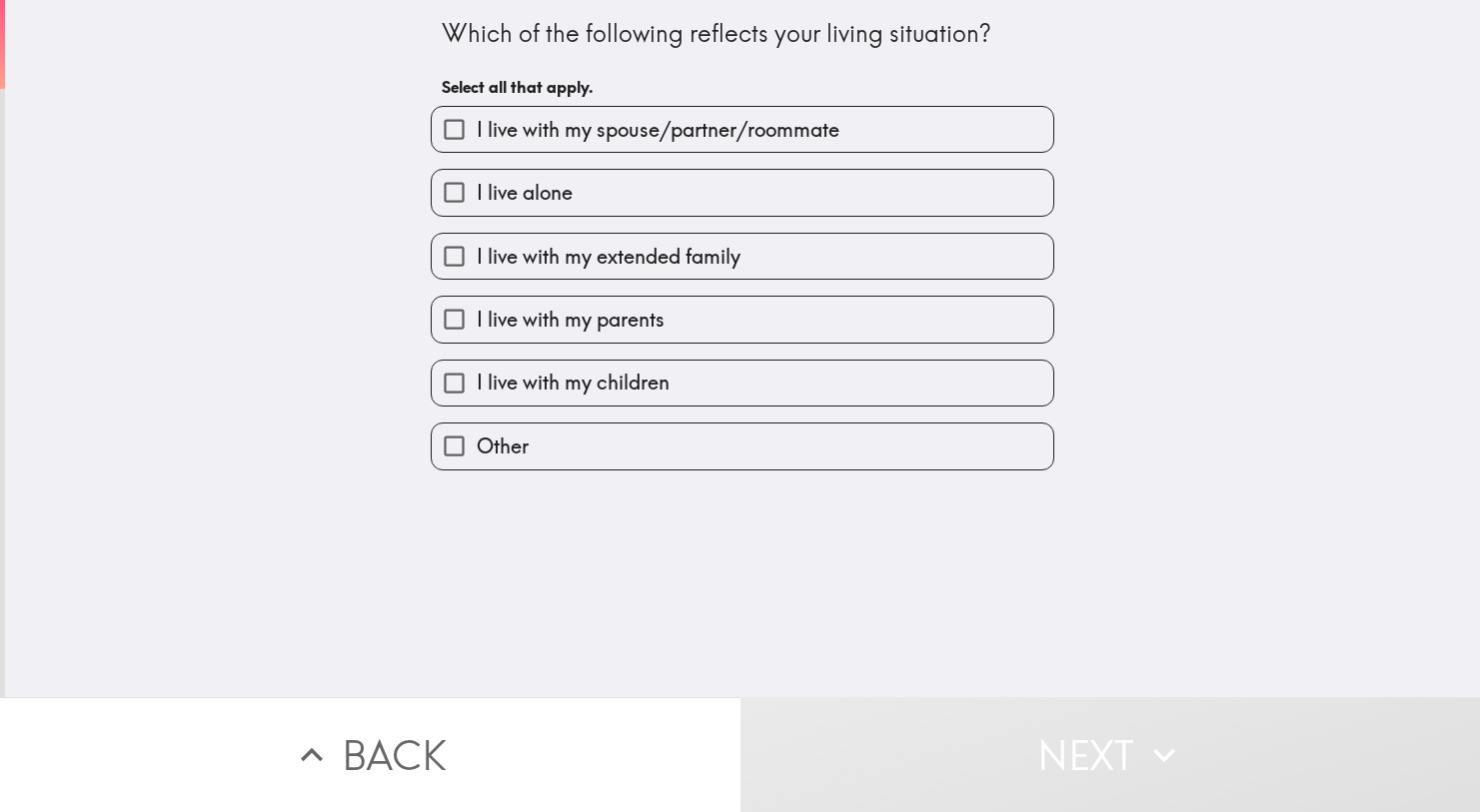 click on "I live with my children" at bounding box center (742, 383) 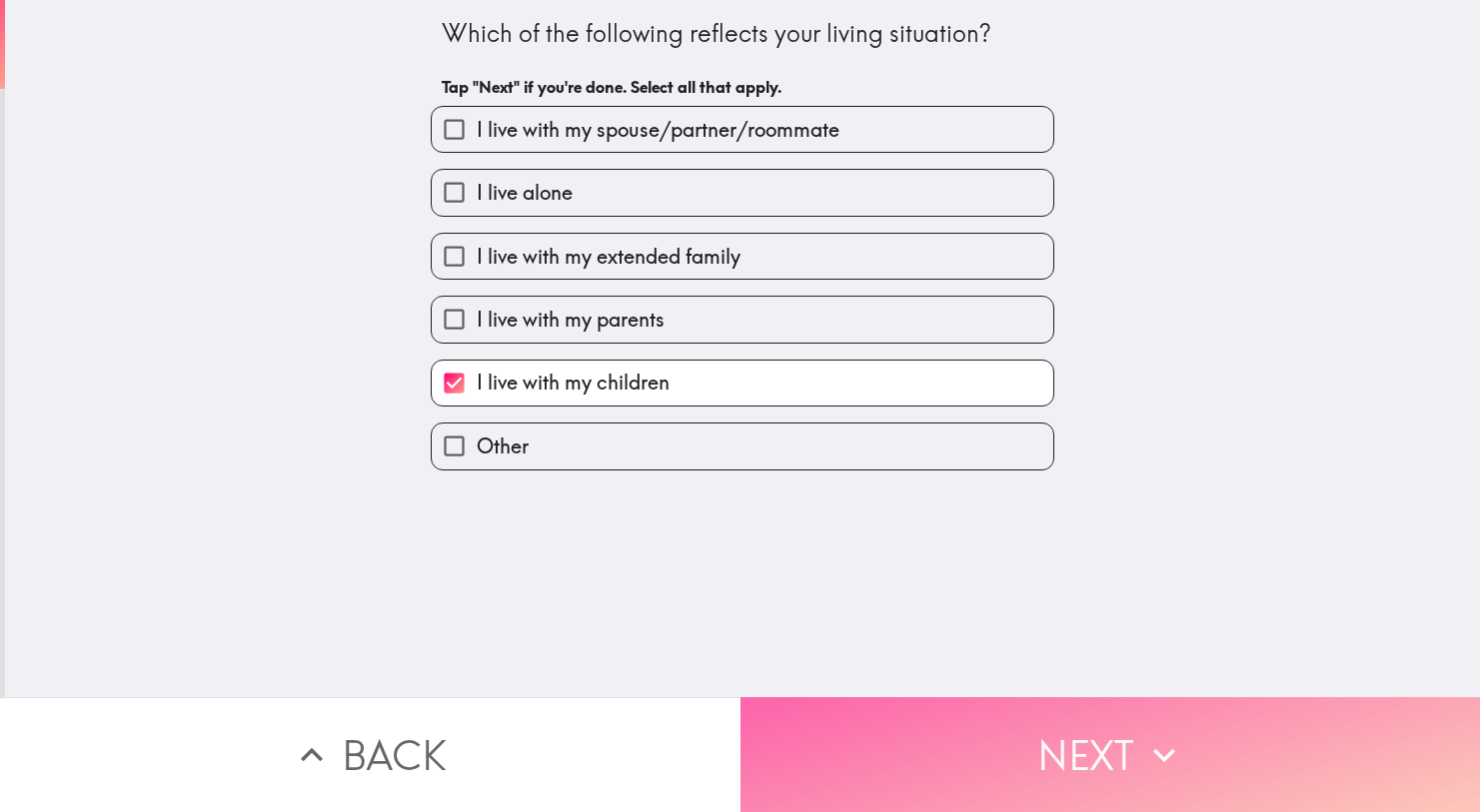 click on "Next" at bounding box center [1110, 754] 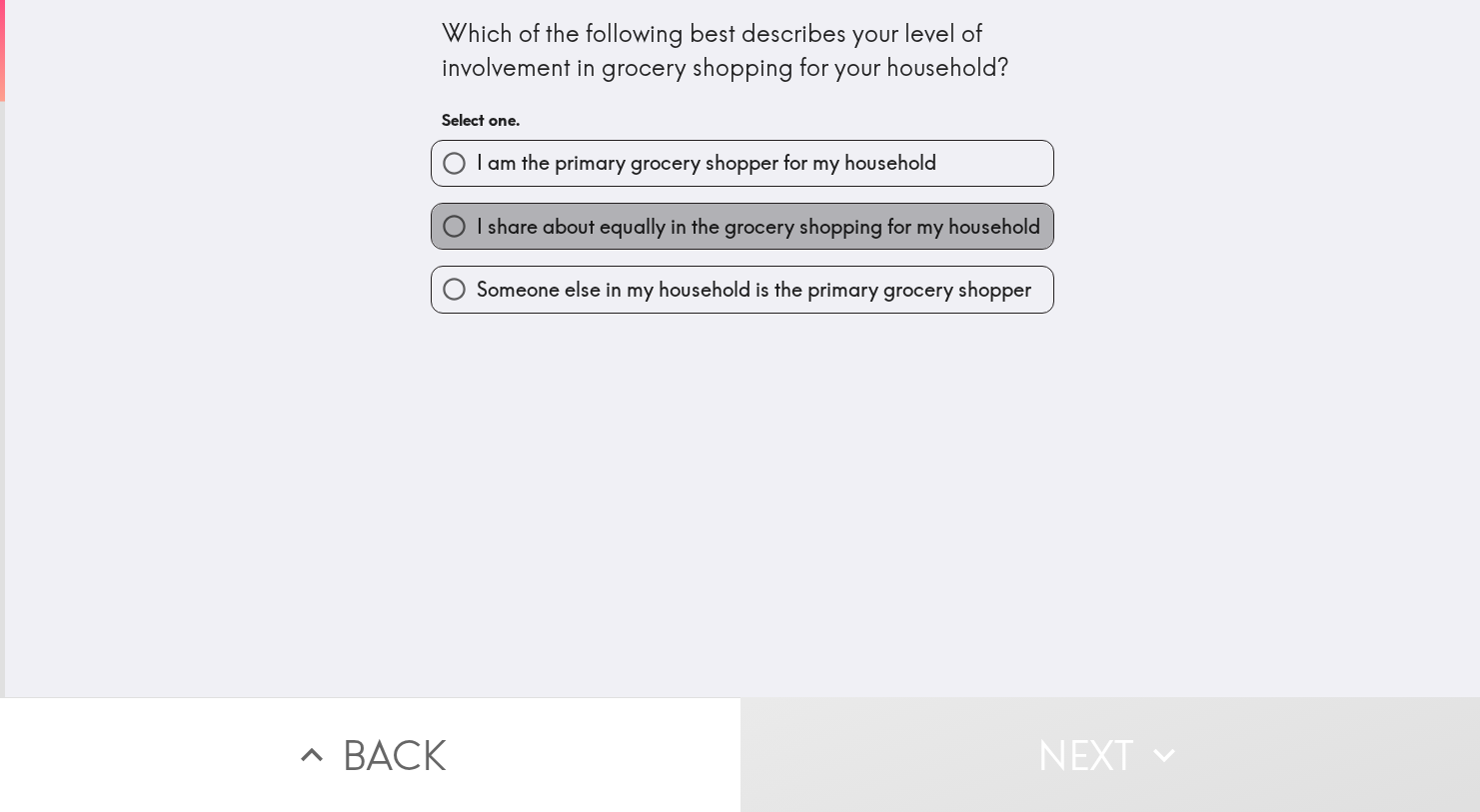 click on "I share about equally in the grocery shopping for my household" at bounding box center (742, 226) 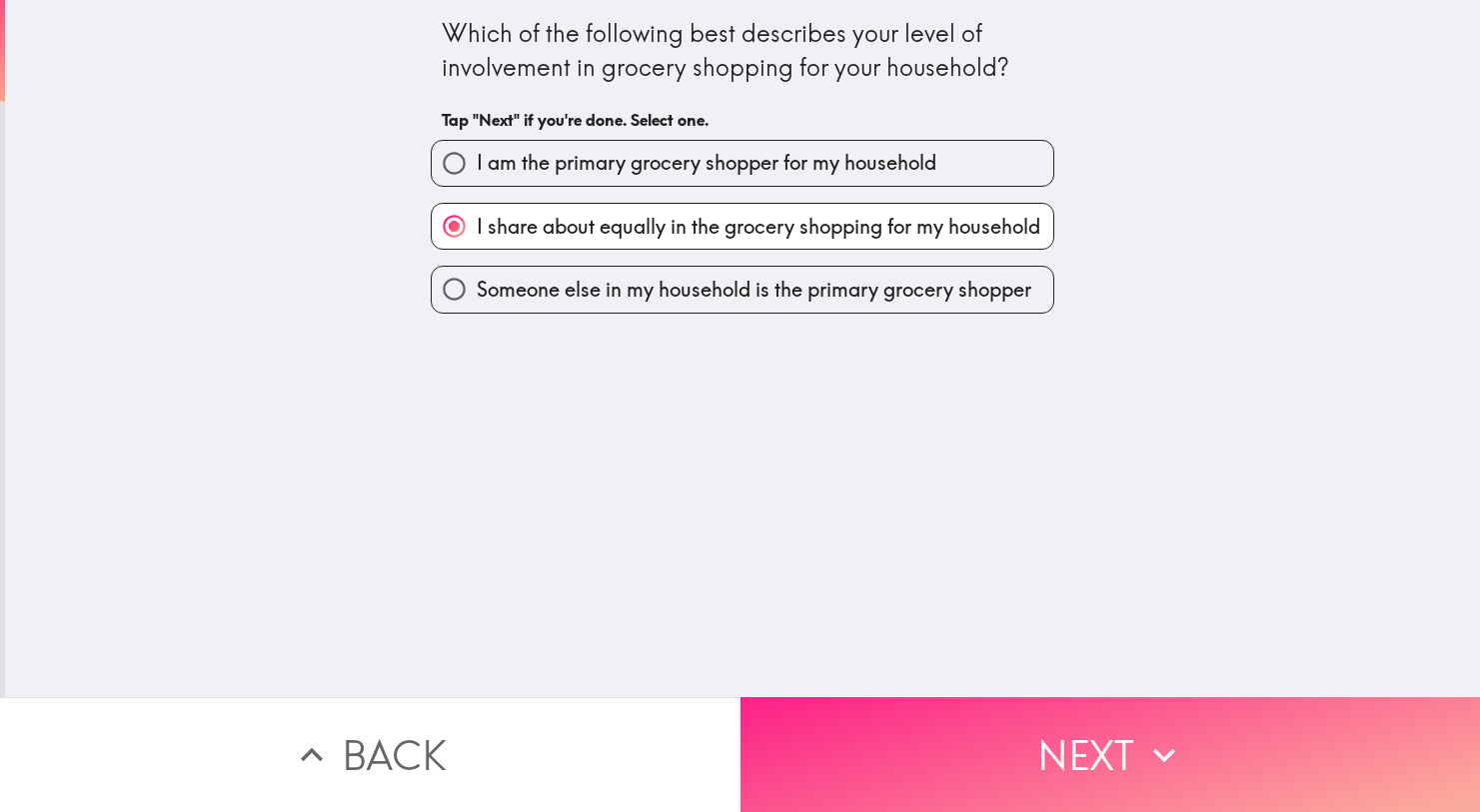 click on "Next" at bounding box center [1110, 754] 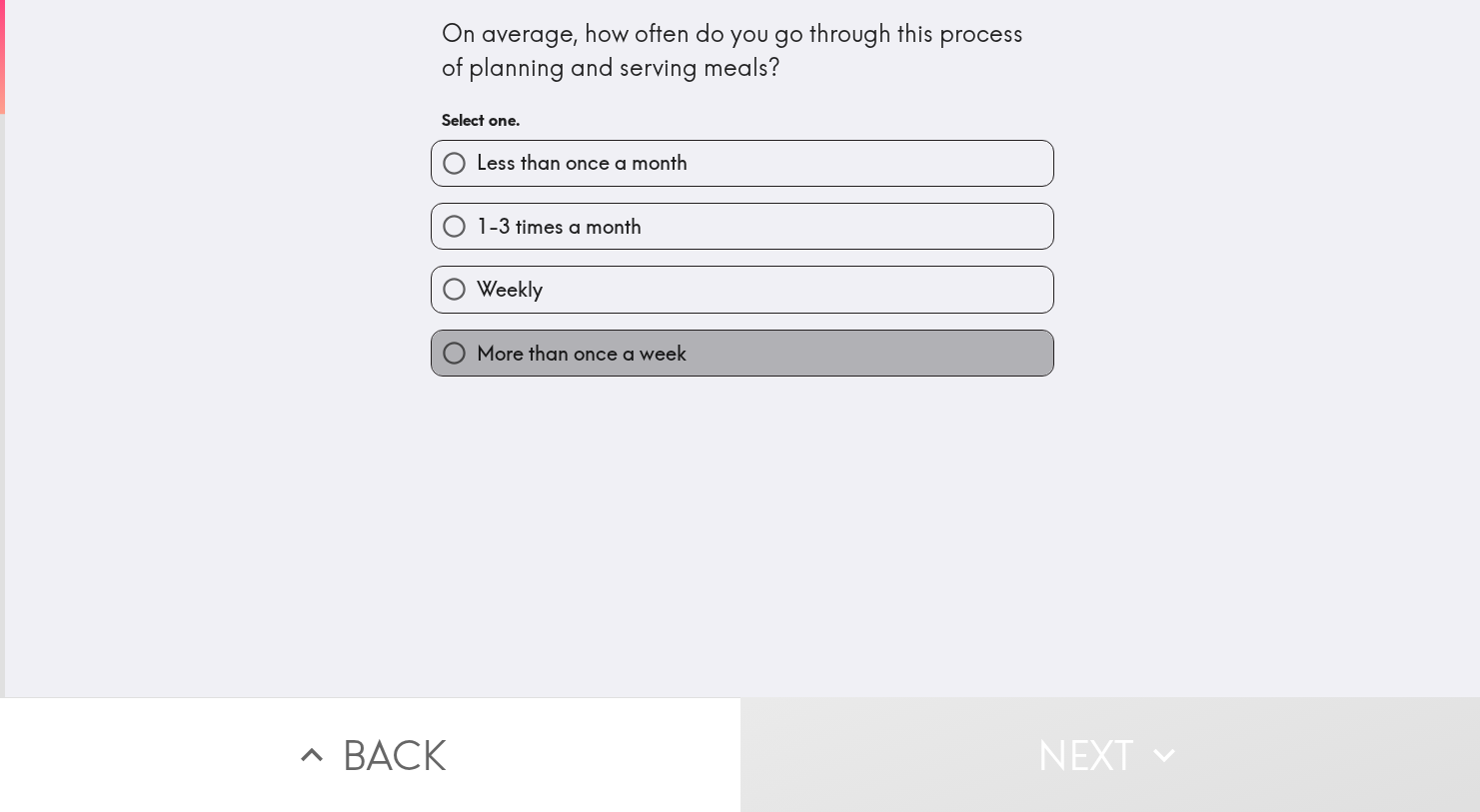 click on "More than once a week" at bounding box center (742, 353) 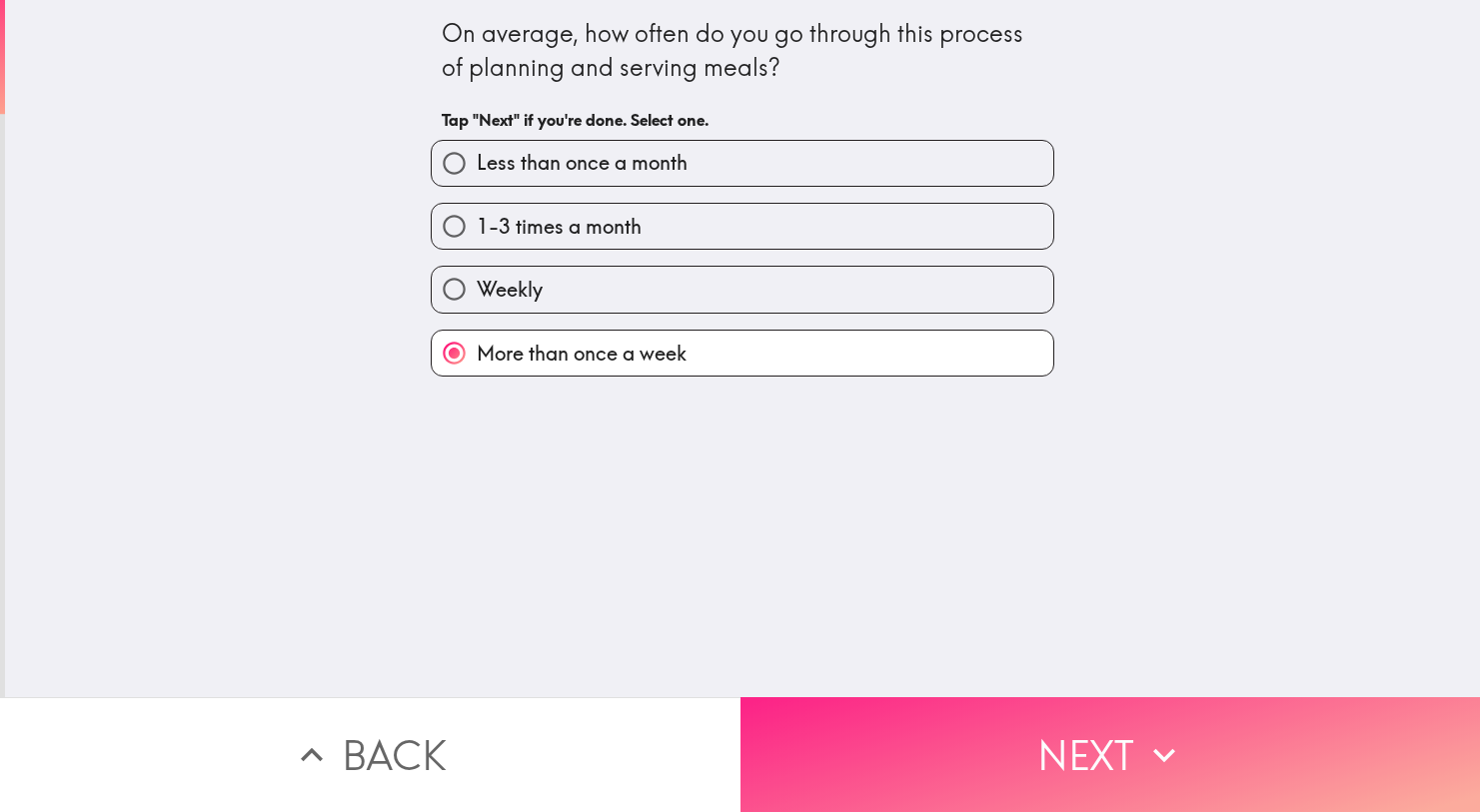 click on "Next" at bounding box center (1110, 754) 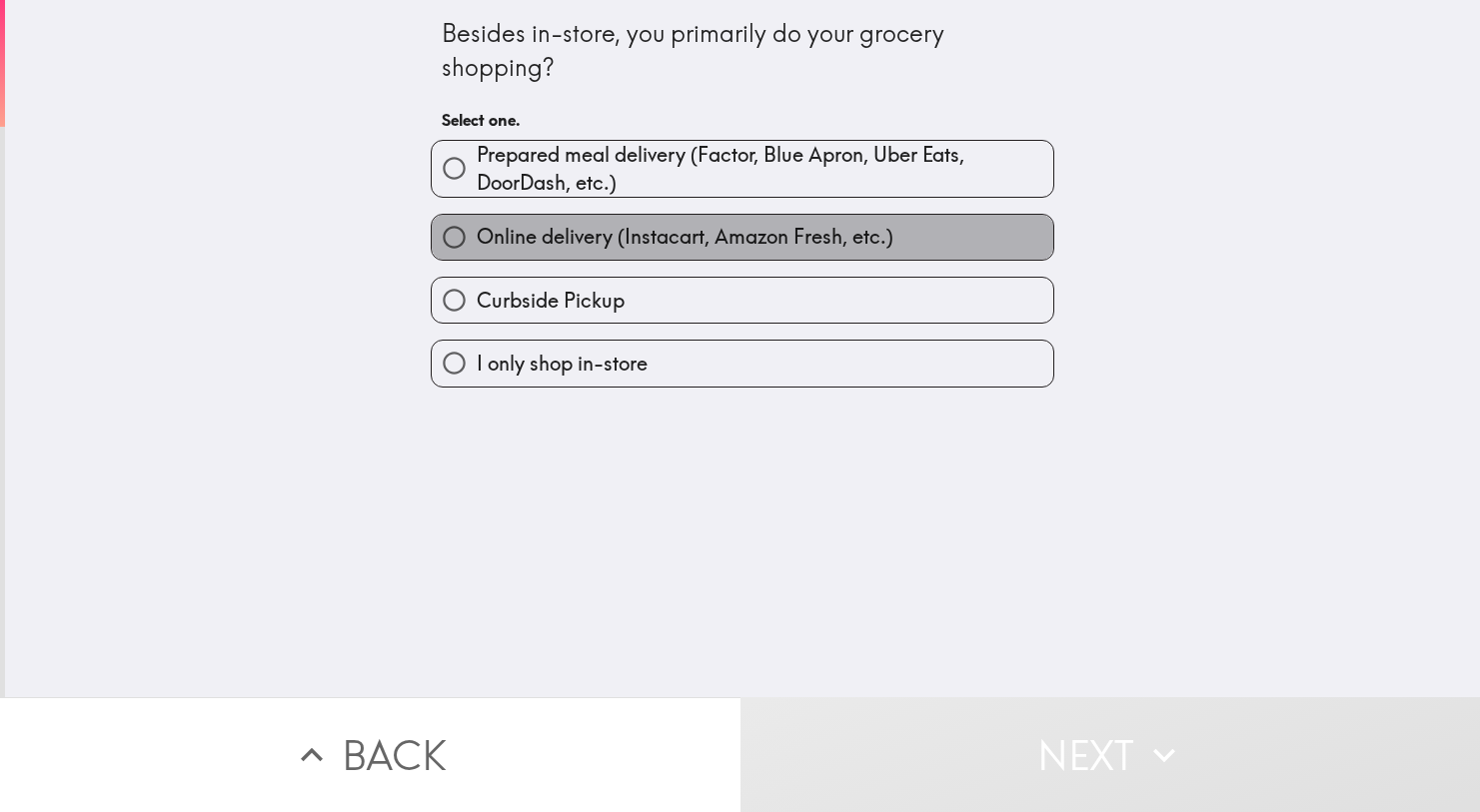 click on "Online delivery (Instacart, Amazon Fresh, etc.)" at bounding box center (685, 237) 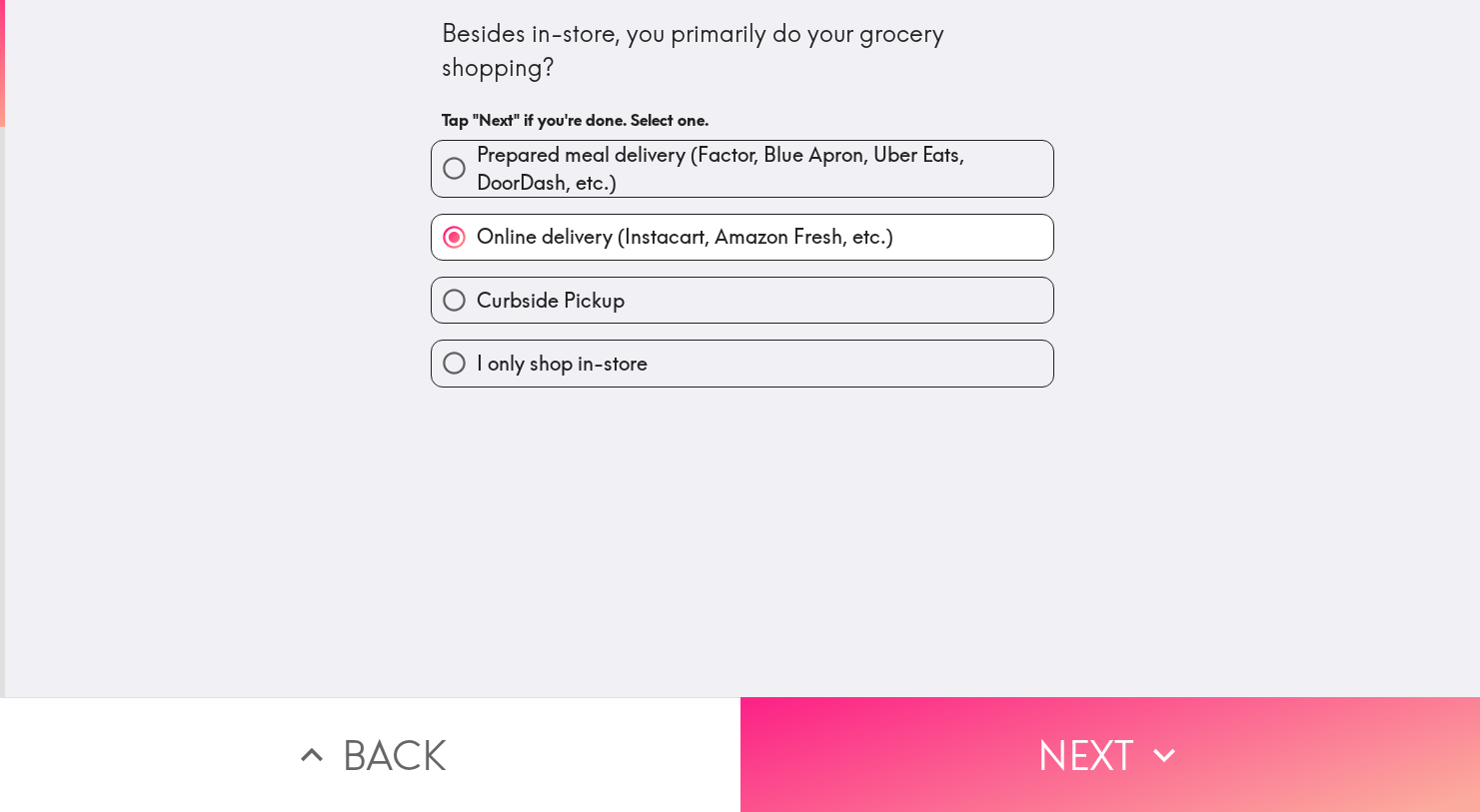 click on "Next" at bounding box center [1110, 754] 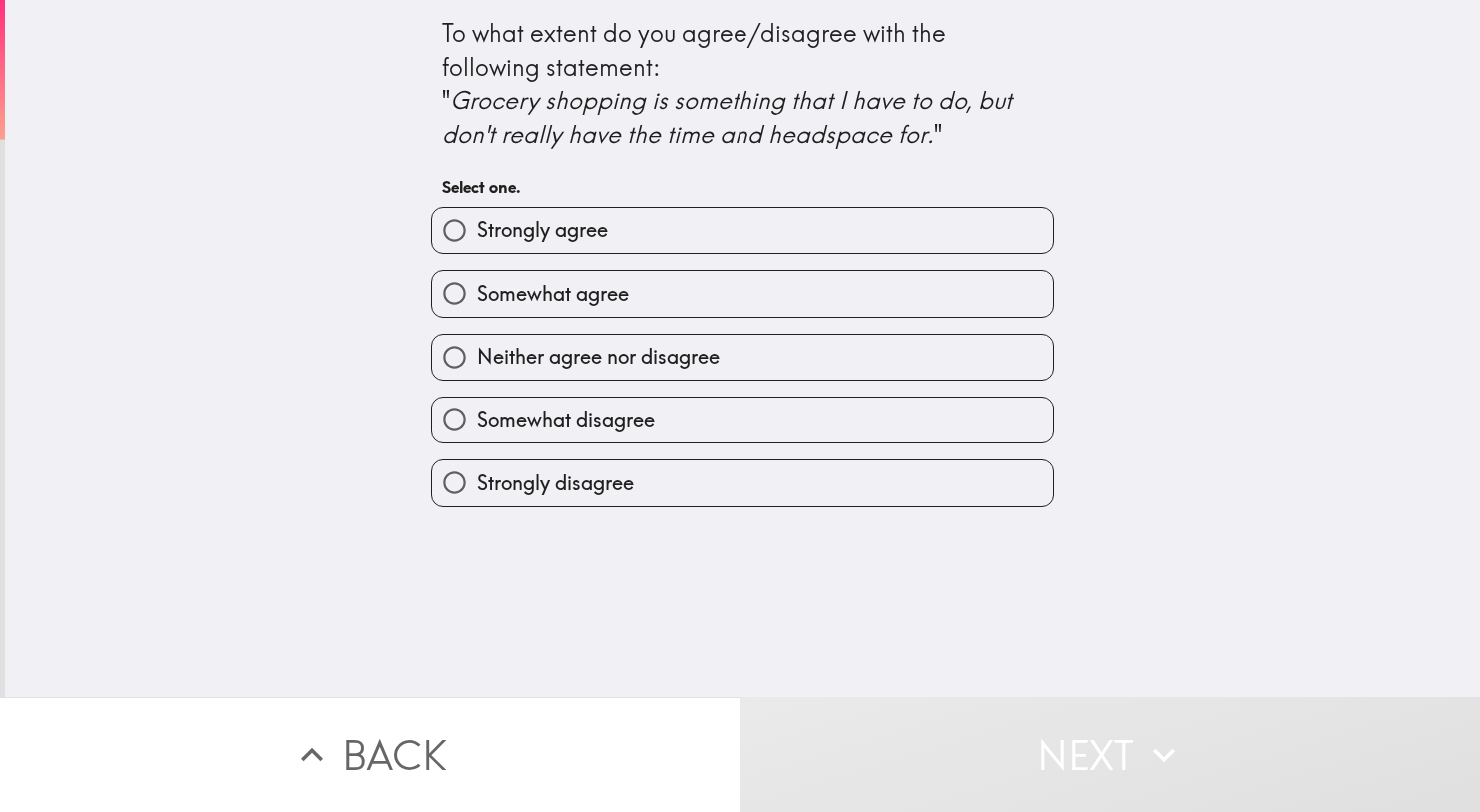 click on "Somewhat agree" at bounding box center (742, 293) 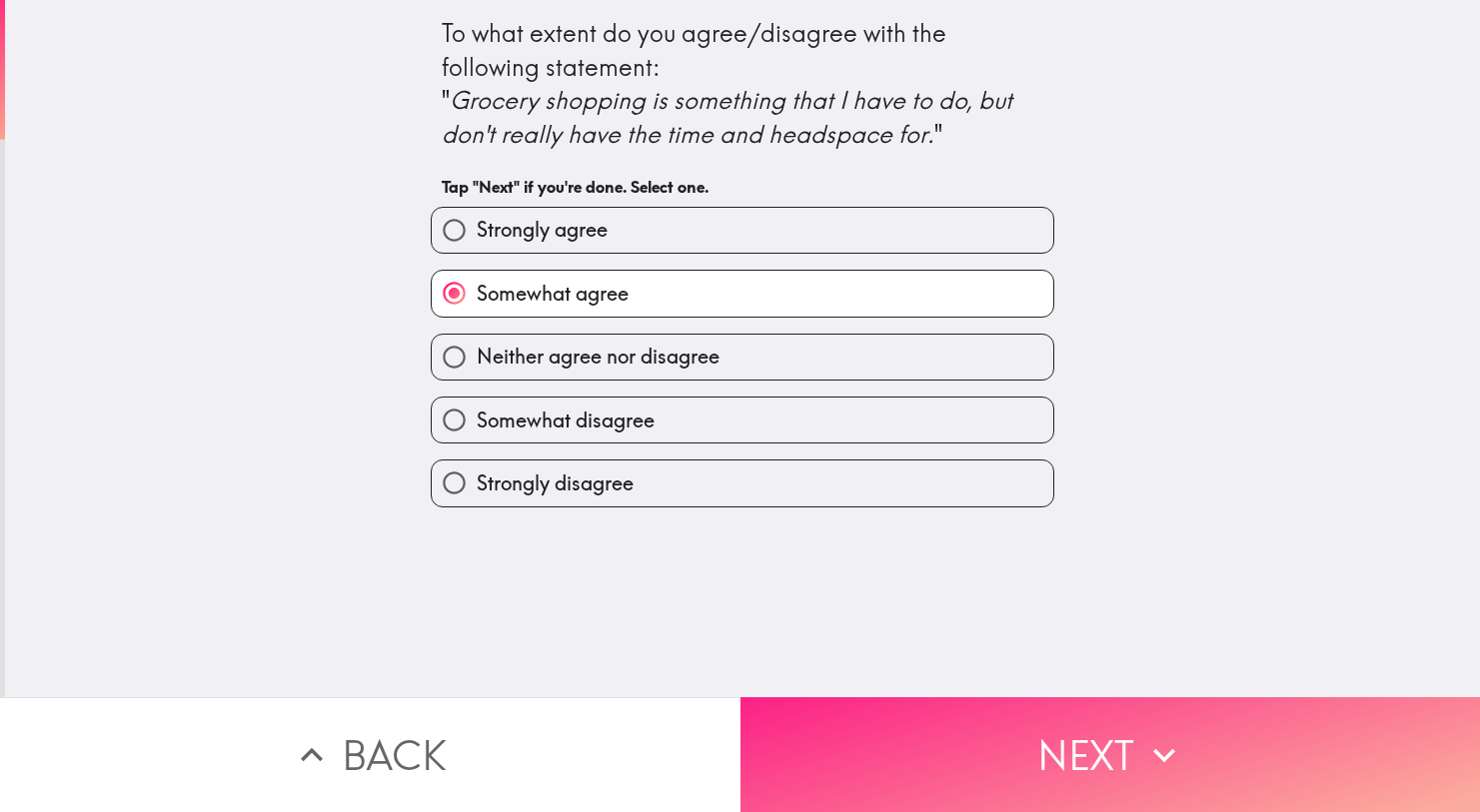 click on "Next" at bounding box center (1110, 754) 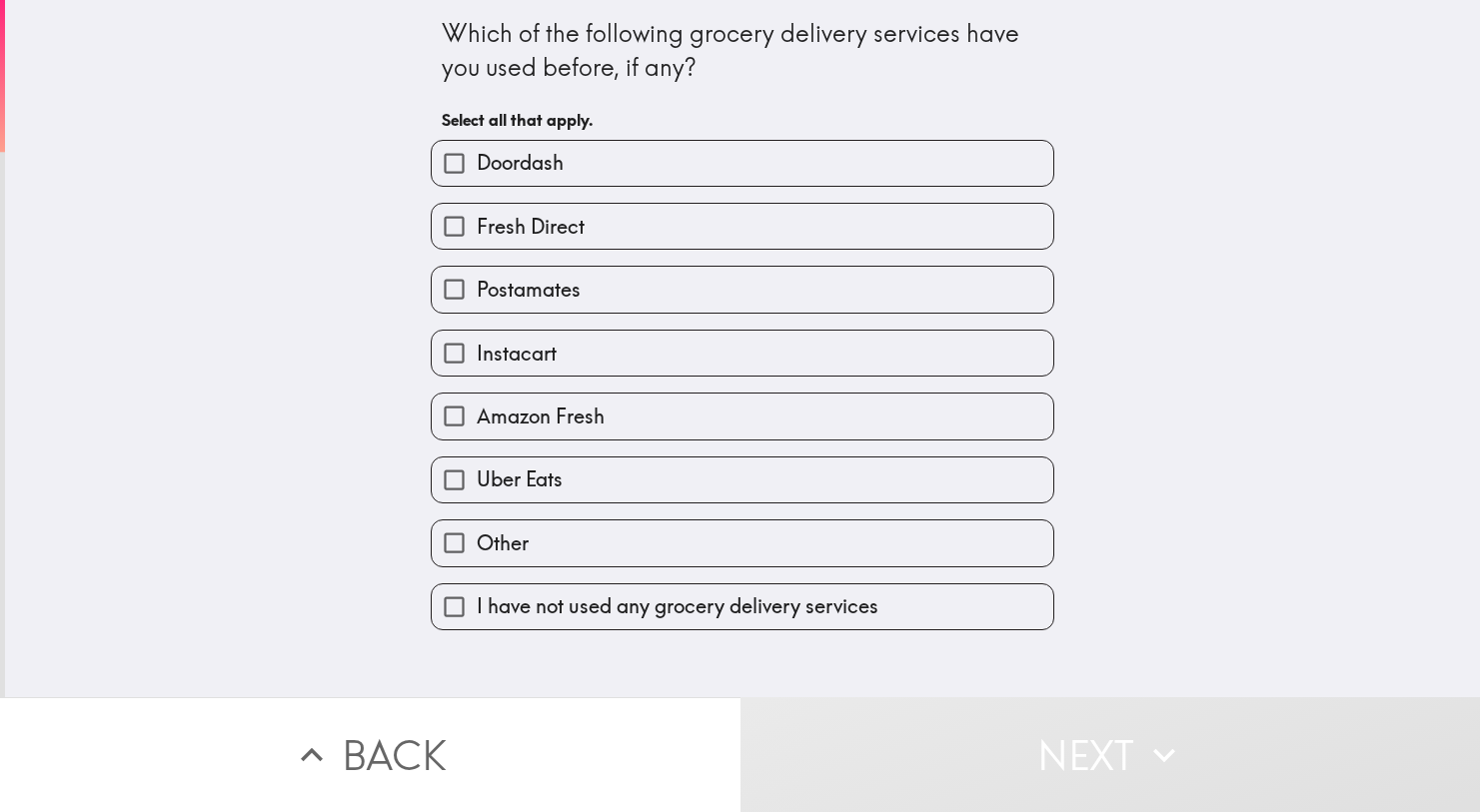 click on "Fresh Direct" at bounding box center (735, 218) 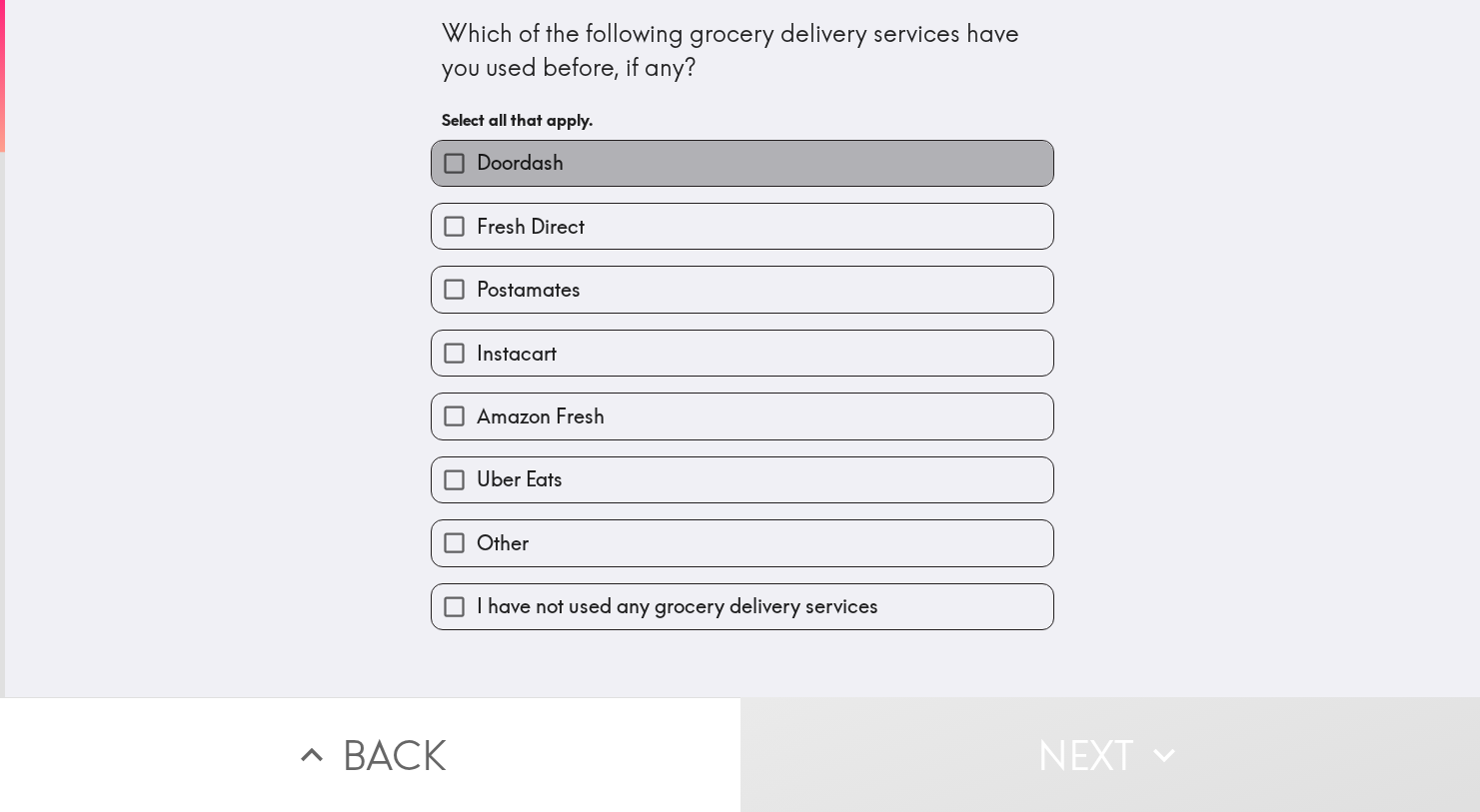 click on "Doordash" at bounding box center [742, 163] 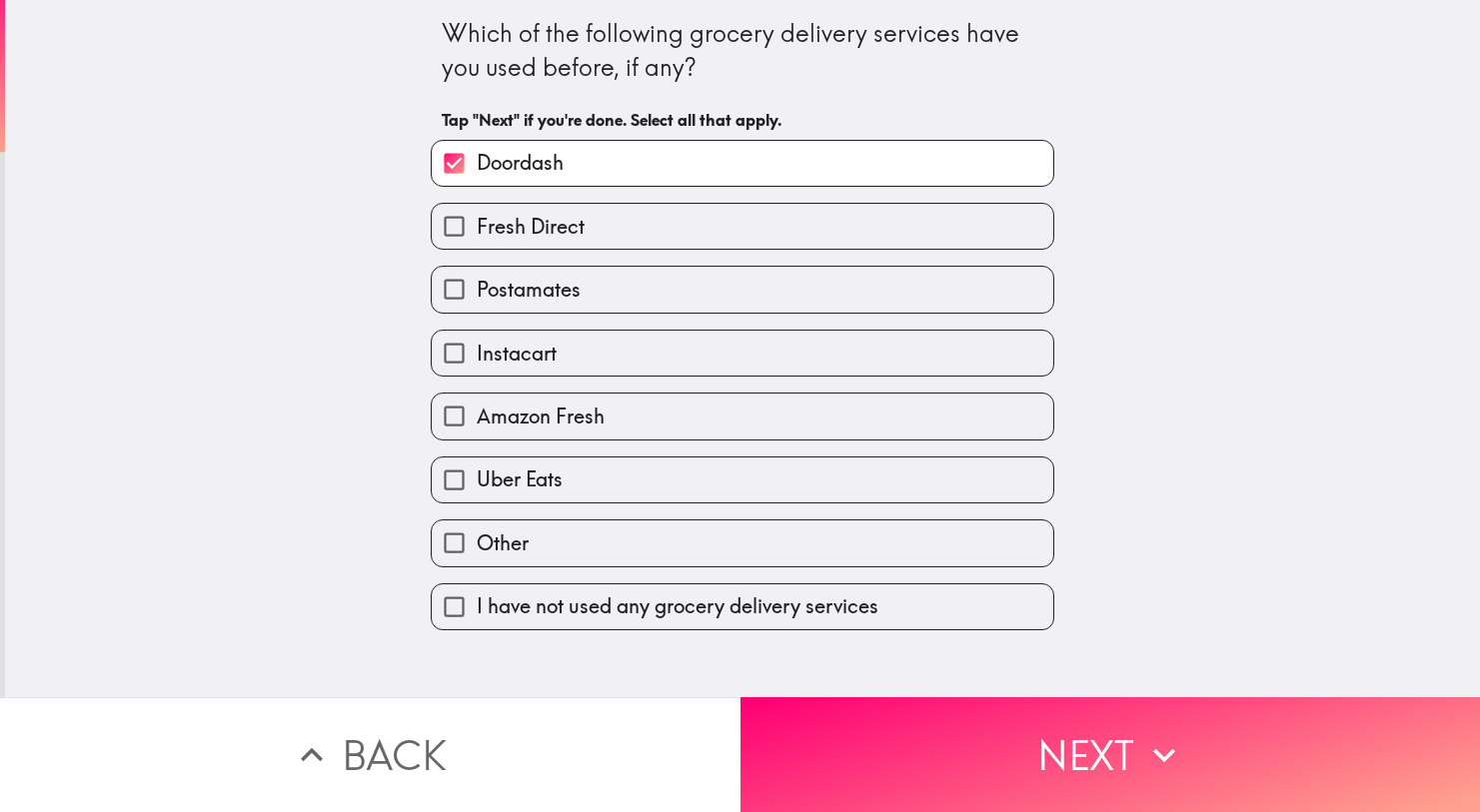 click on "Instacart" at bounding box center [742, 353] 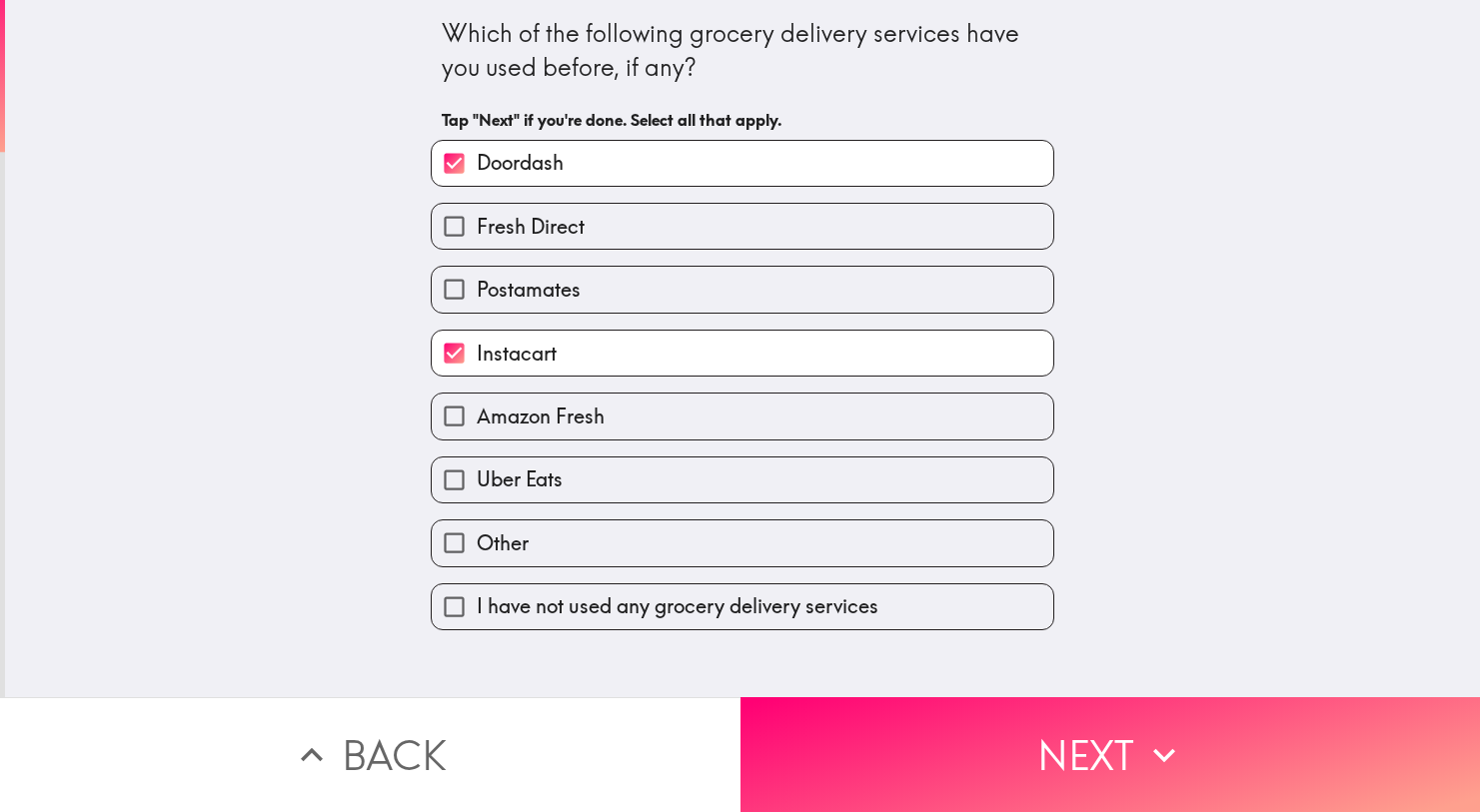 click on "Amazon Fresh" at bounding box center [742, 415] 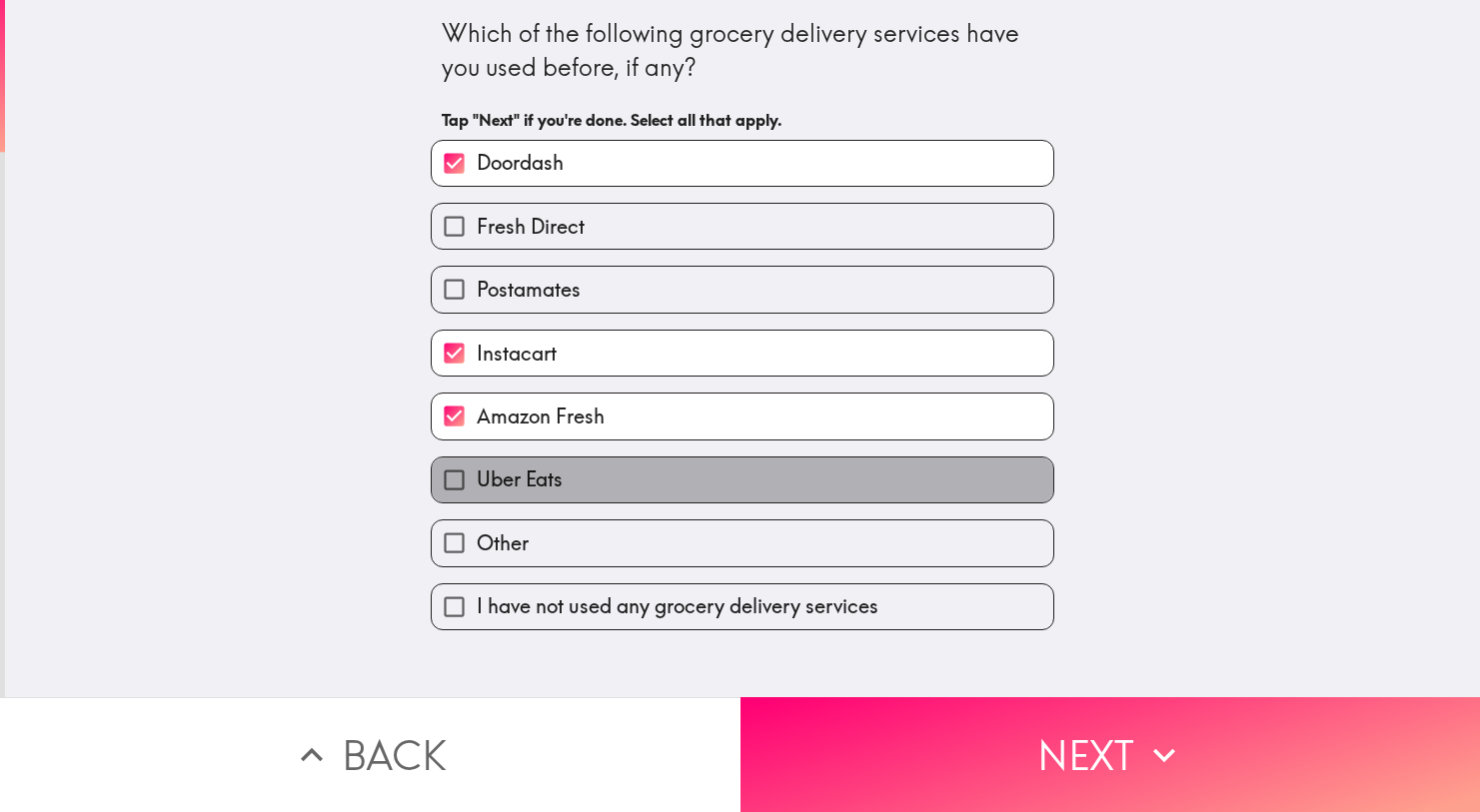 click on "Uber Eats" at bounding box center (742, 479) 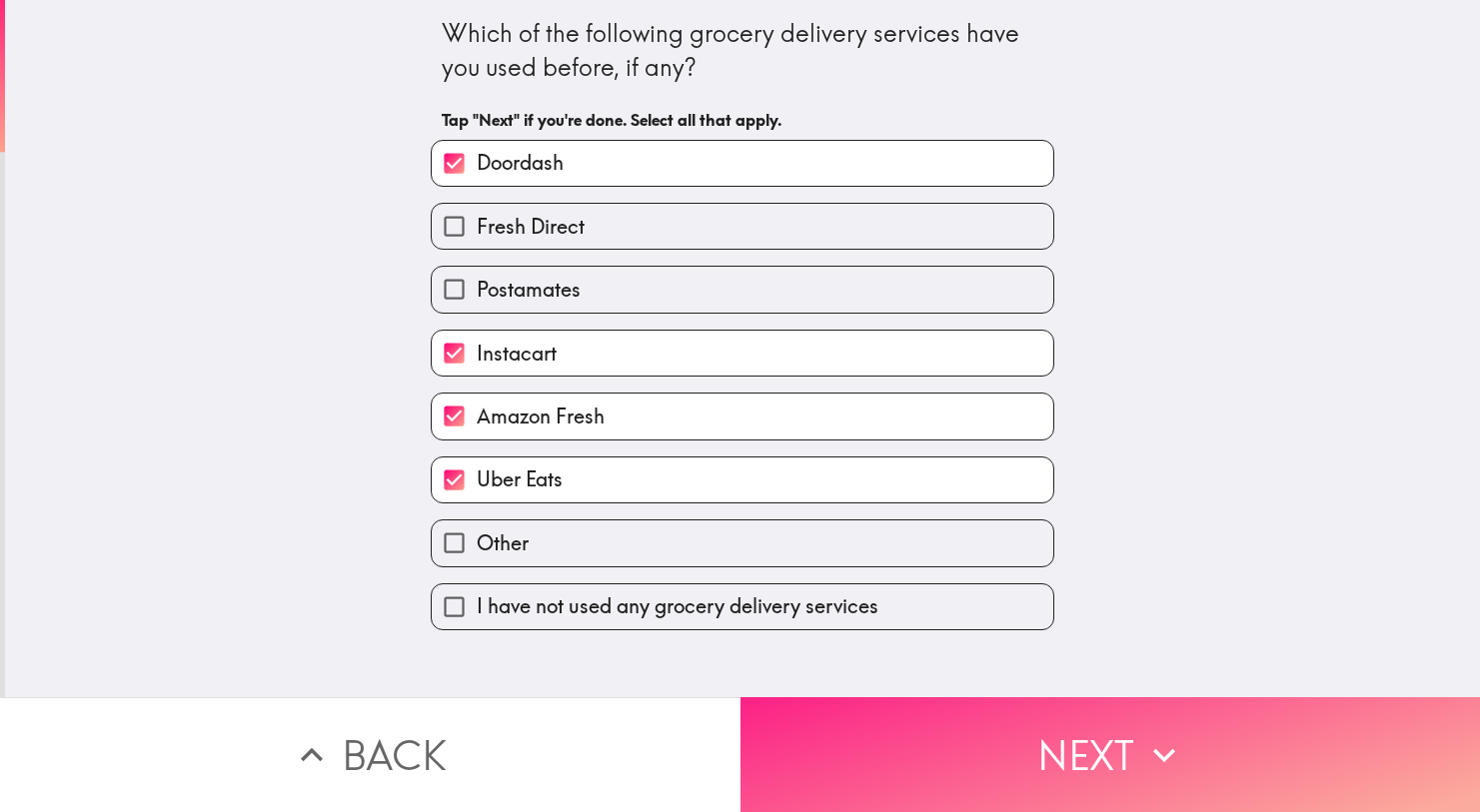 click on "Next" at bounding box center (1110, 754) 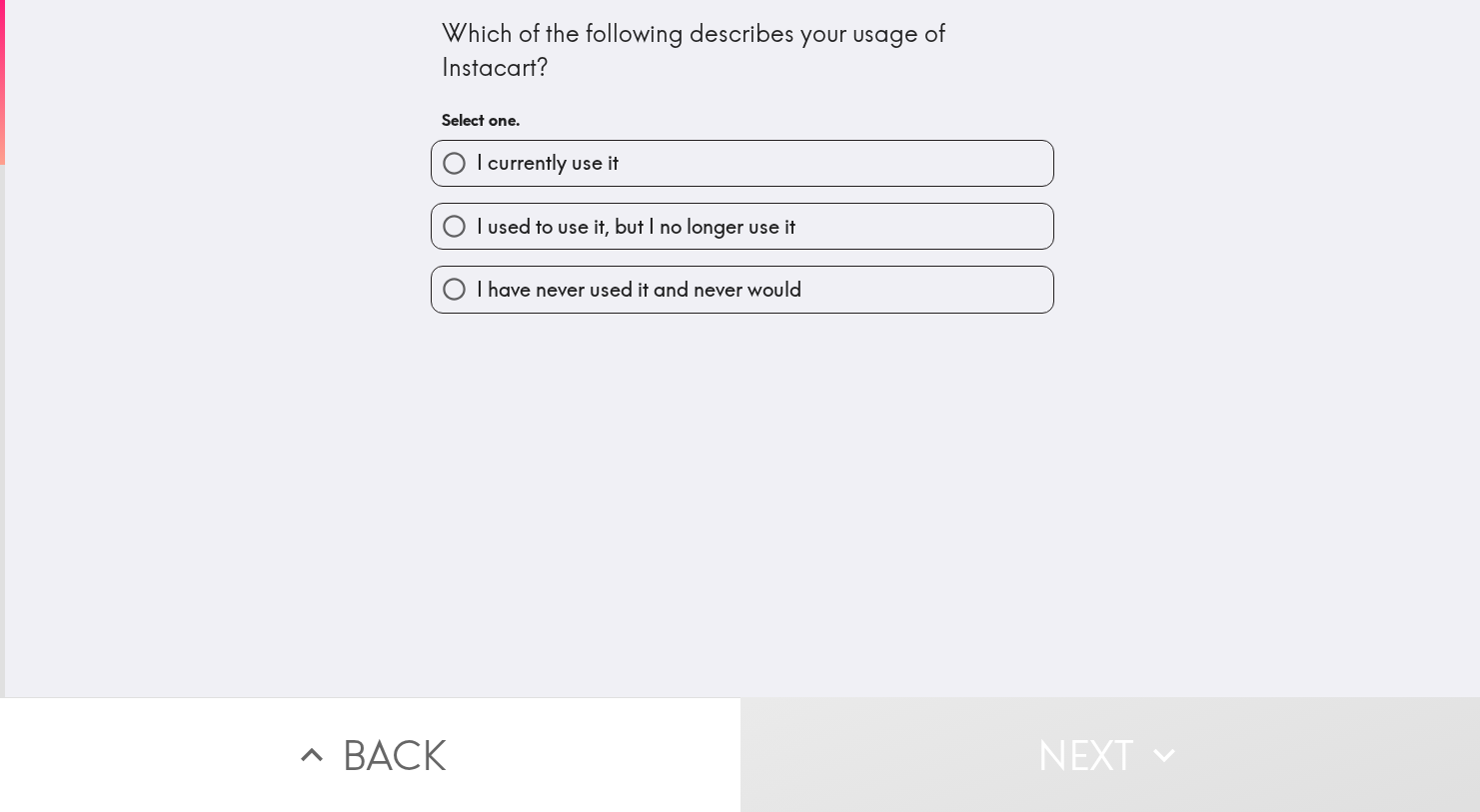 click on "I used to use it, but I no longer use it" at bounding box center (636, 227) 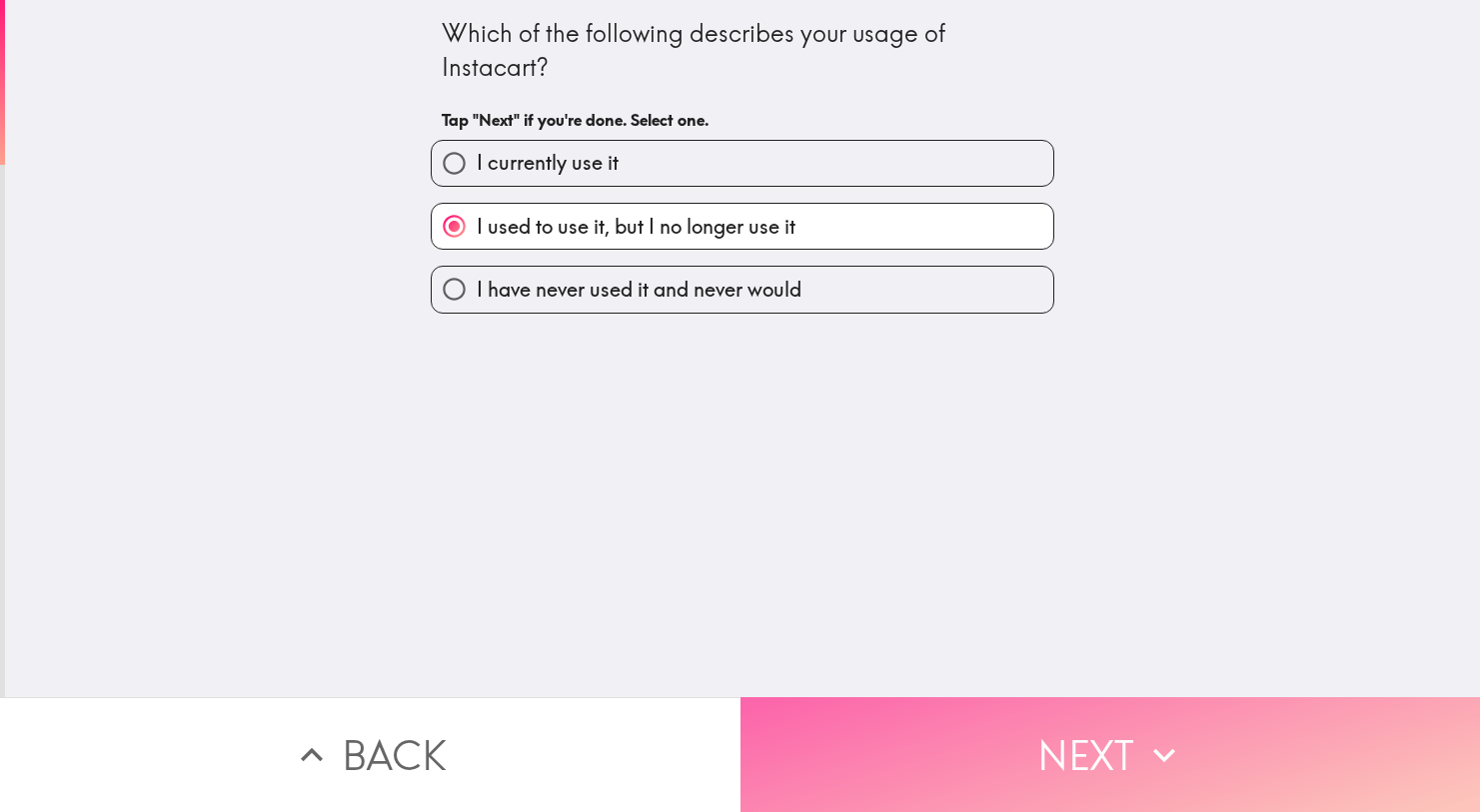 click on "Next" at bounding box center (1110, 754) 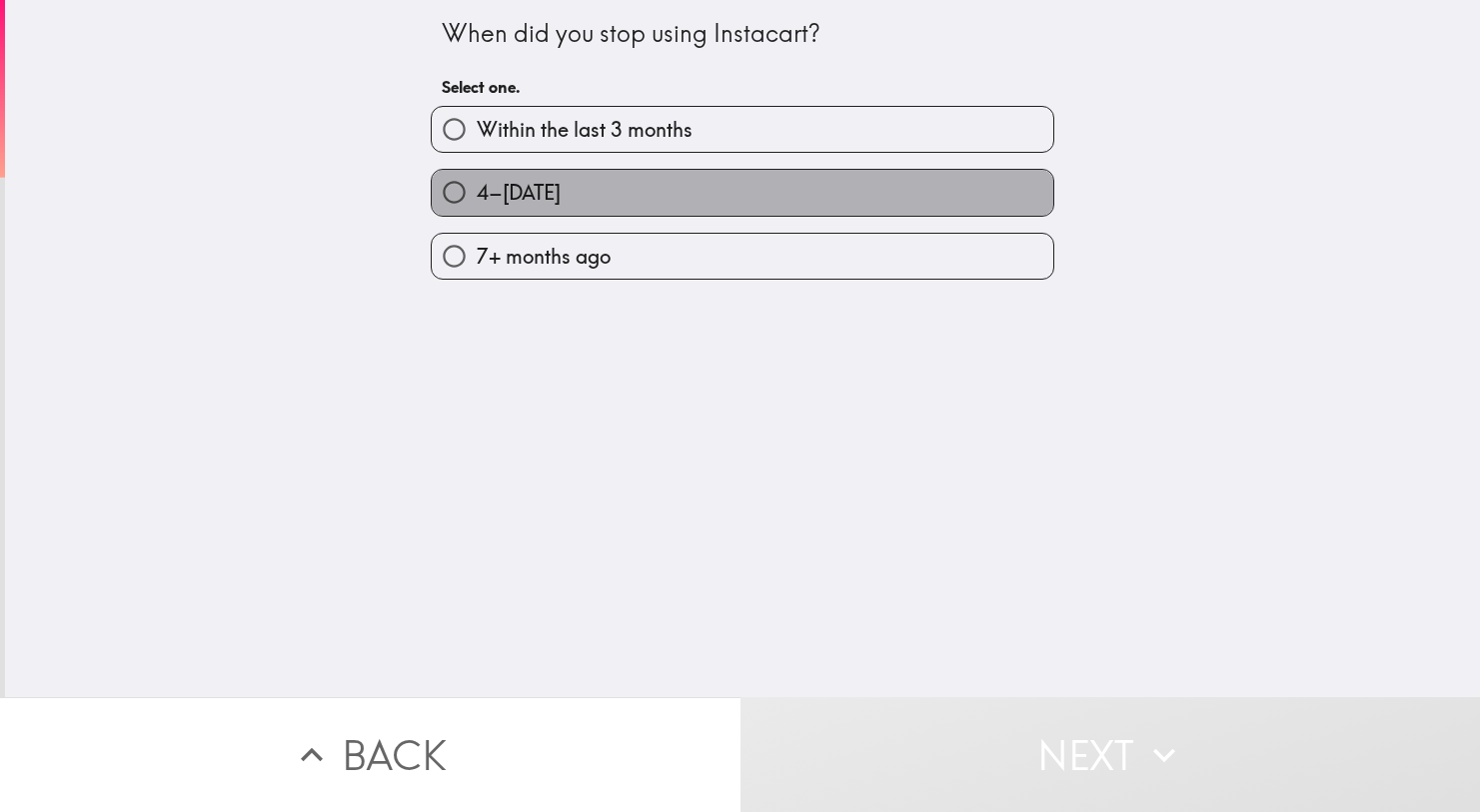 click on "4–[DATE]" at bounding box center (742, 192) 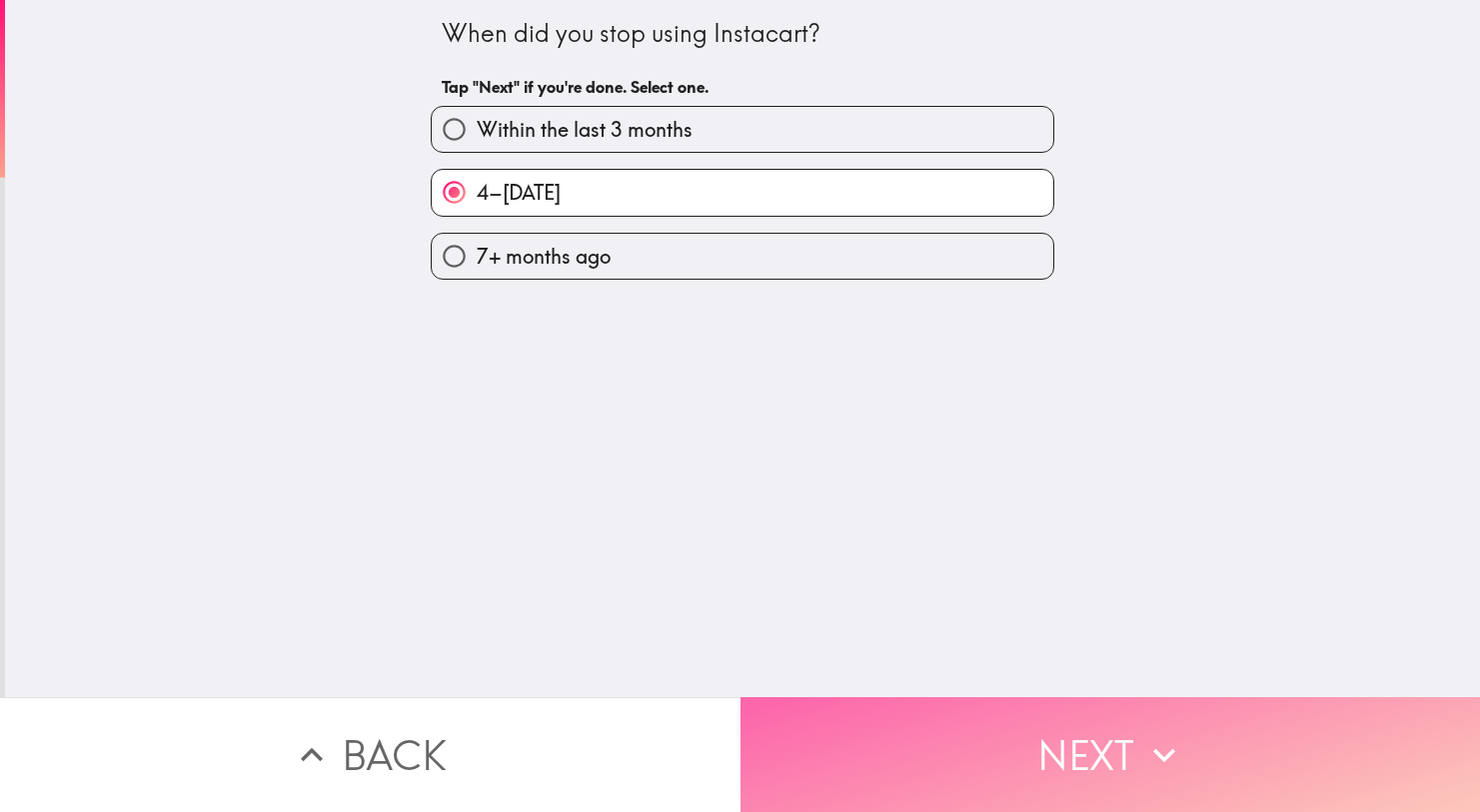 click on "Next" at bounding box center [1110, 754] 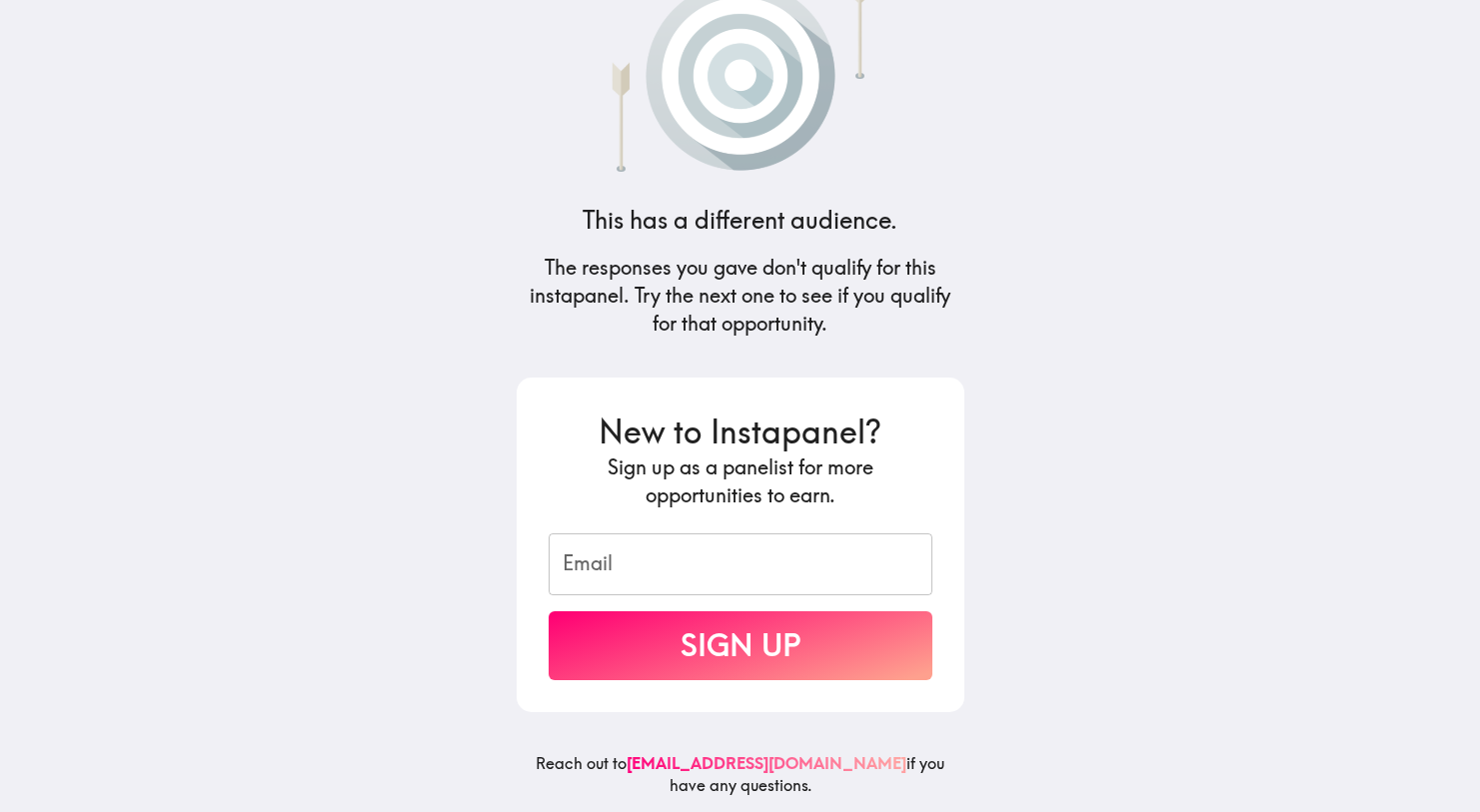 scroll, scrollTop: 0, scrollLeft: 0, axis: both 